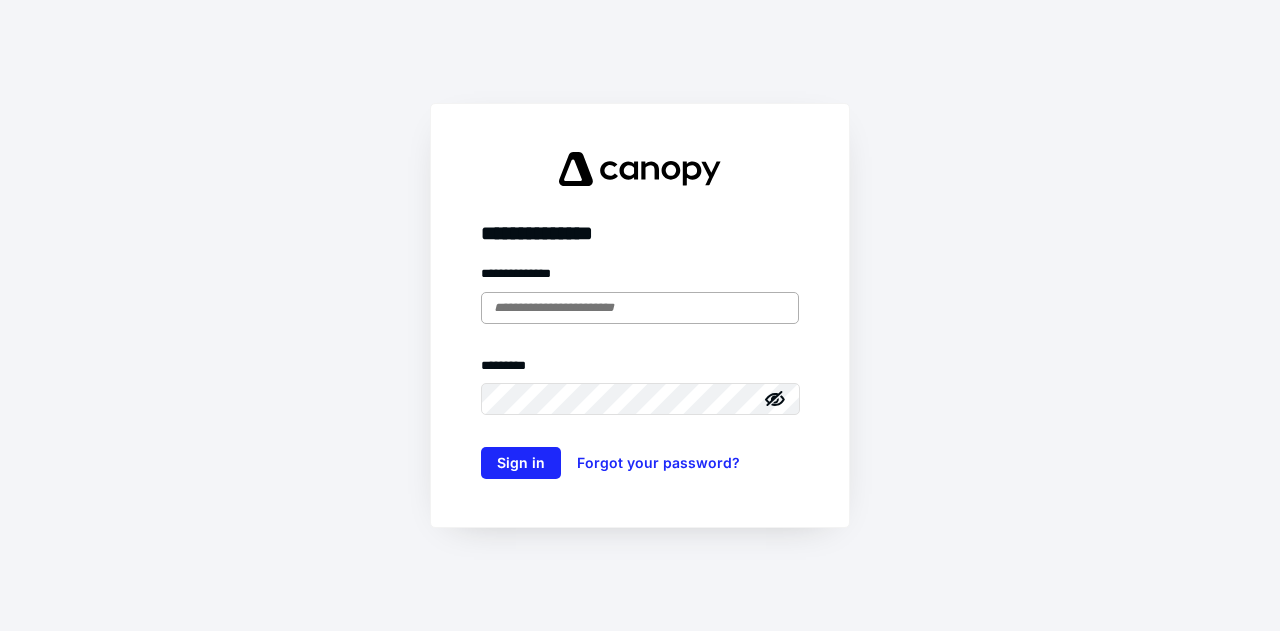 scroll, scrollTop: 0, scrollLeft: 0, axis: both 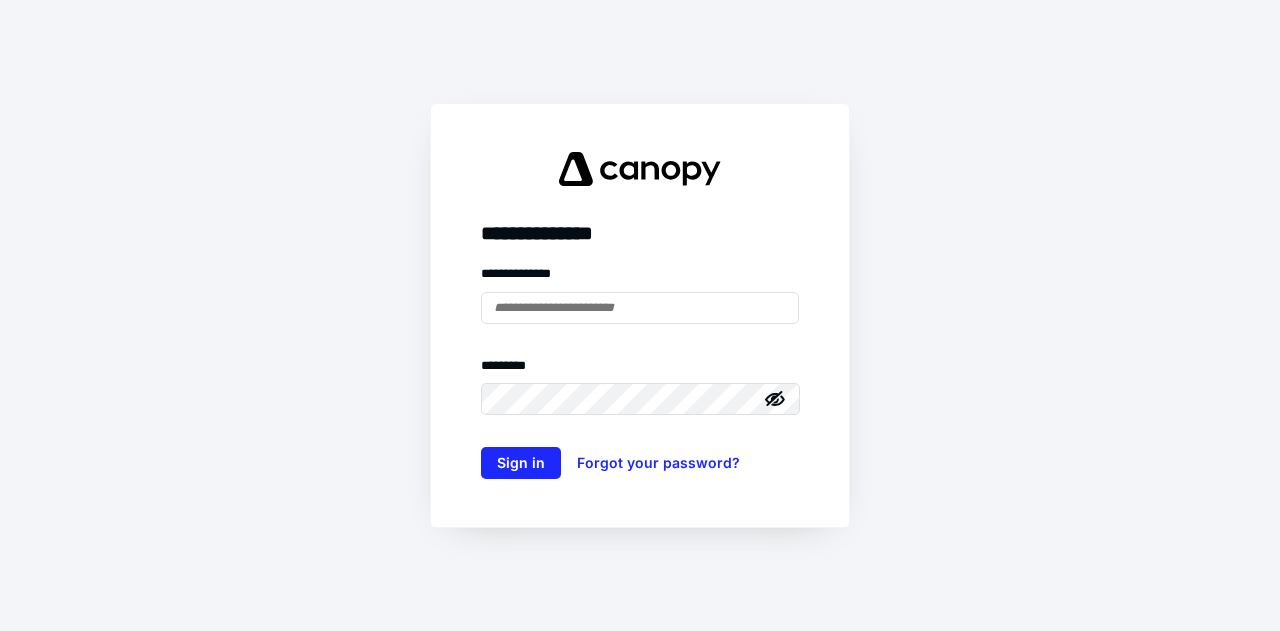 type on "**********" 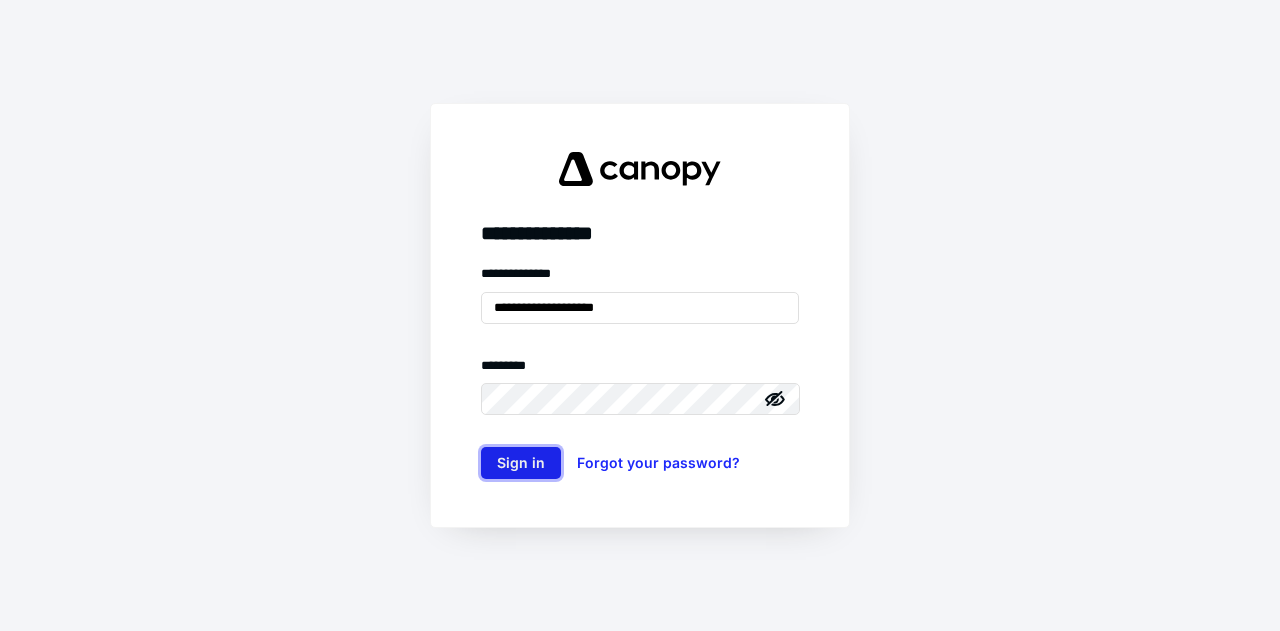 click on "Sign in" at bounding box center [521, 463] 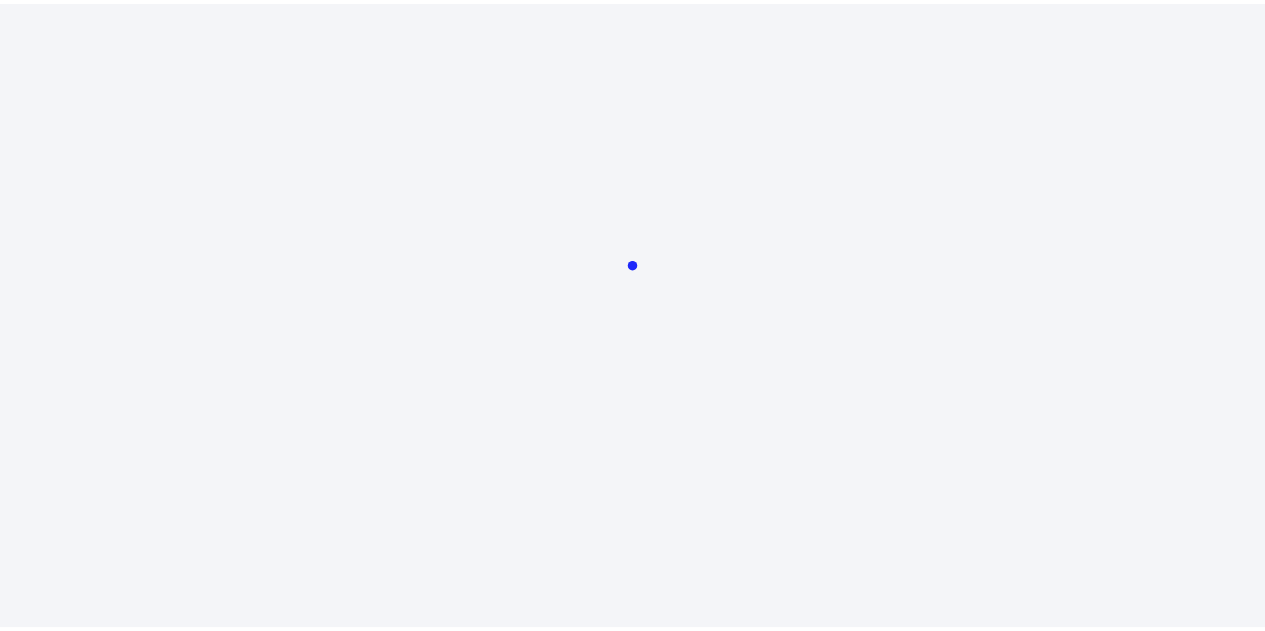 scroll, scrollTop: 0, scrollLeft: 0, axis: both 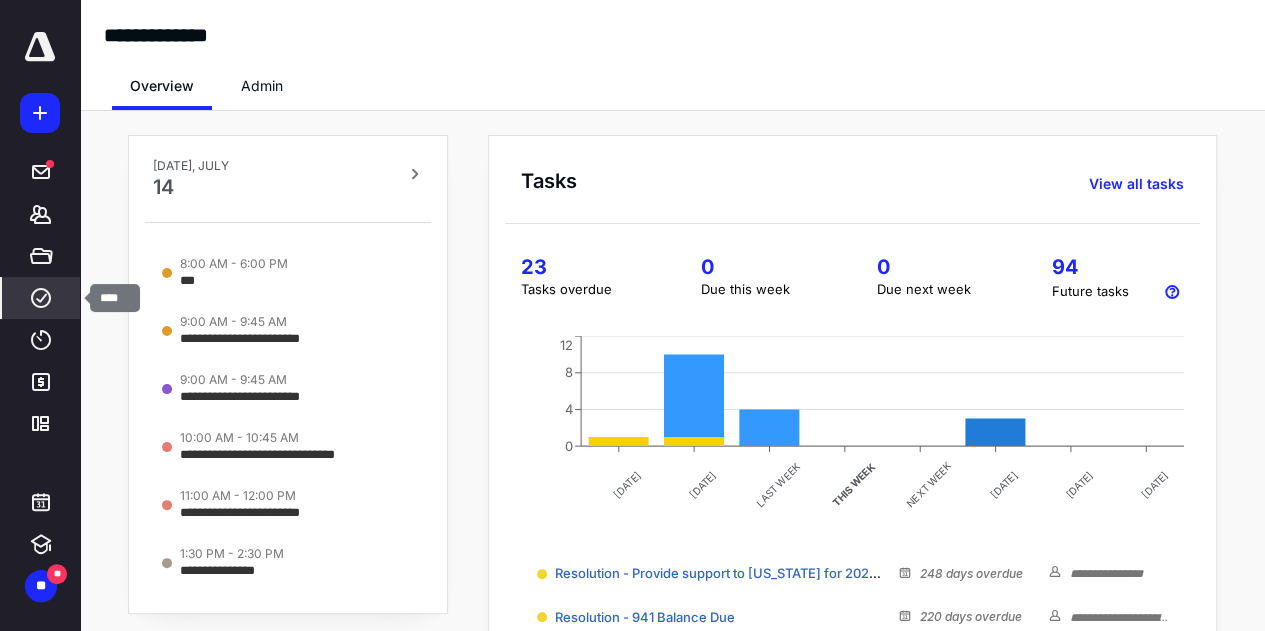 click 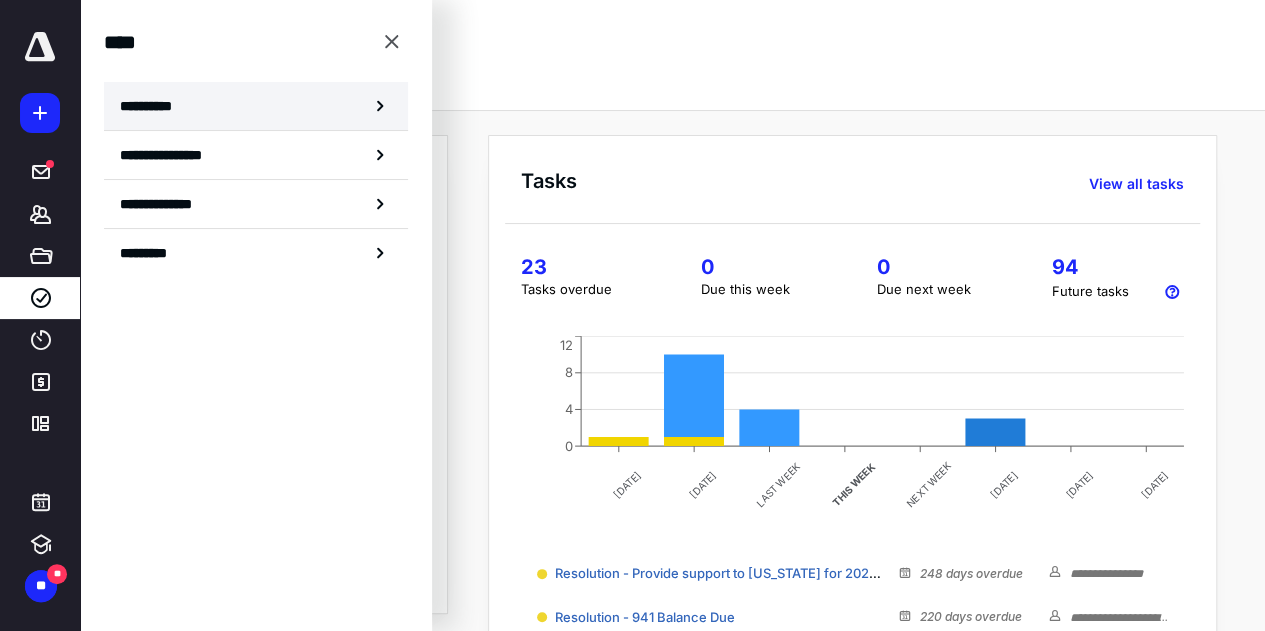 click on "**********" at bounding box center [153, 106] 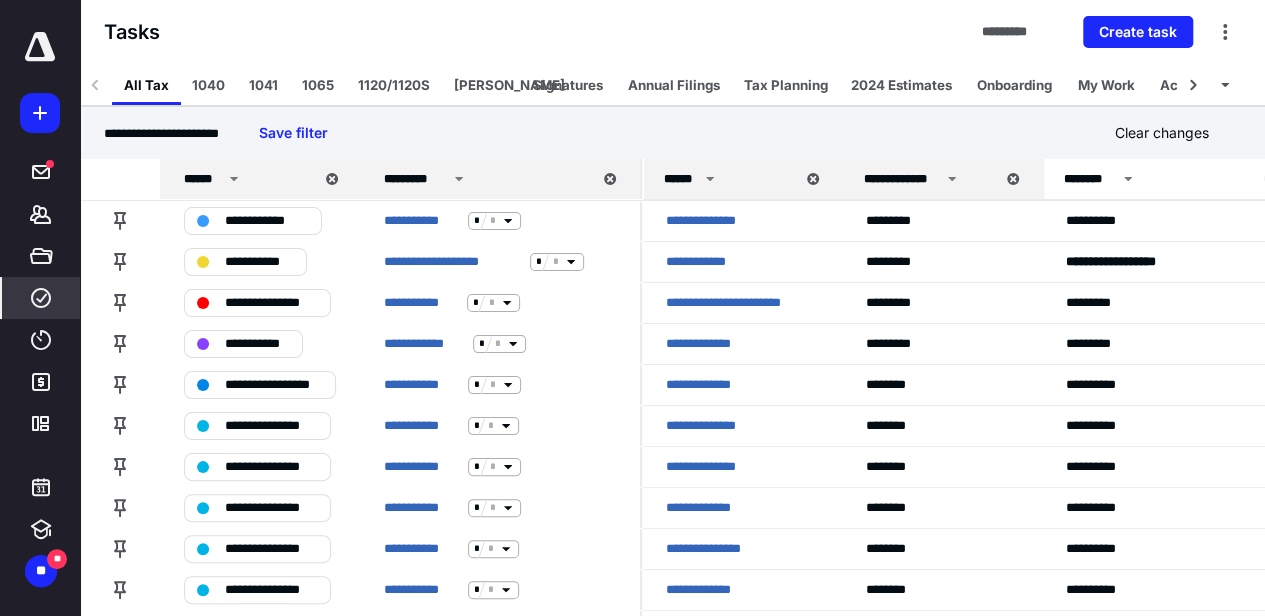 click on "******" at bounding box center (248, 179) 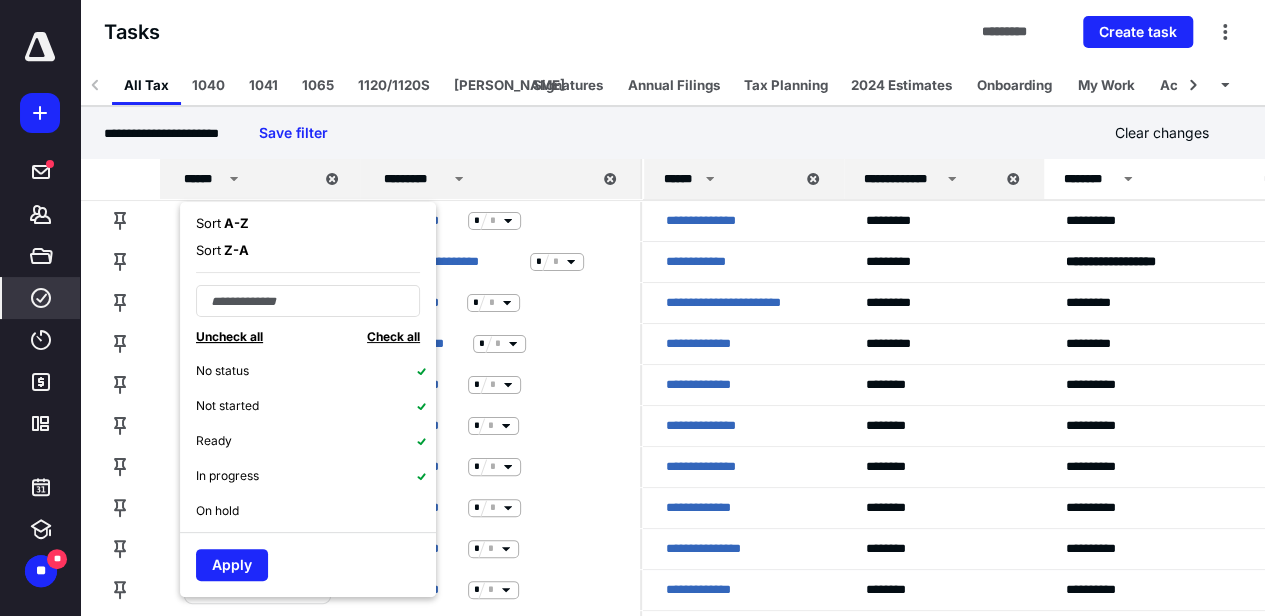click on "Uncheck all" at bounding box center [229, 336] 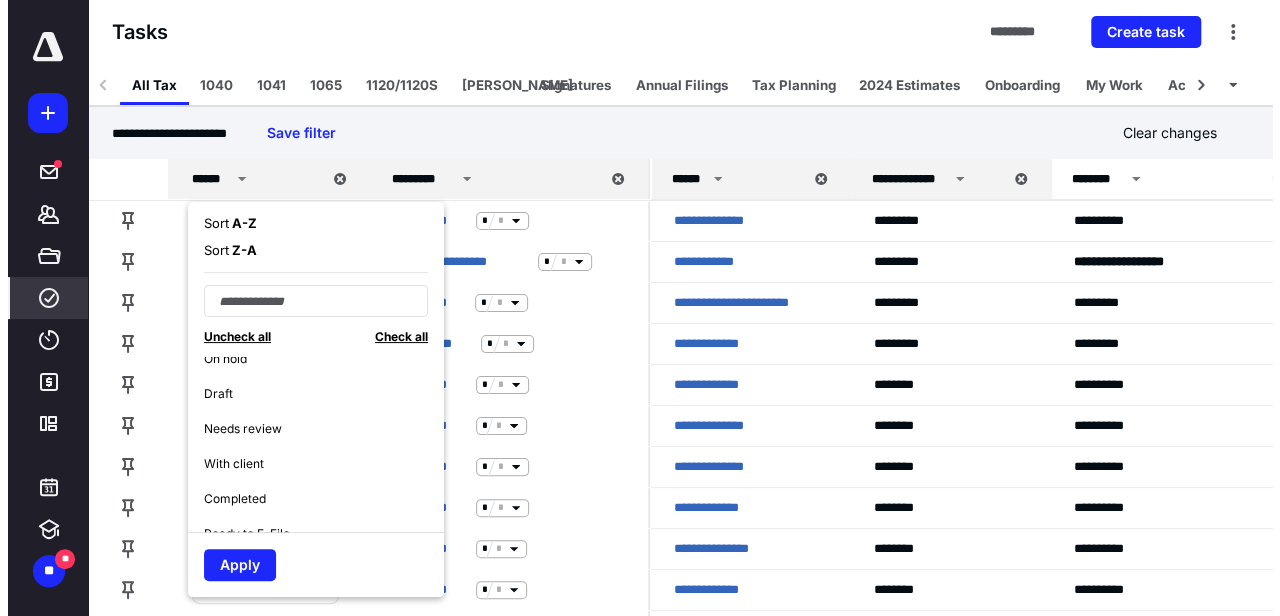 scroll, scrollTop: 306, scrollLeft: 0, axis: vertical 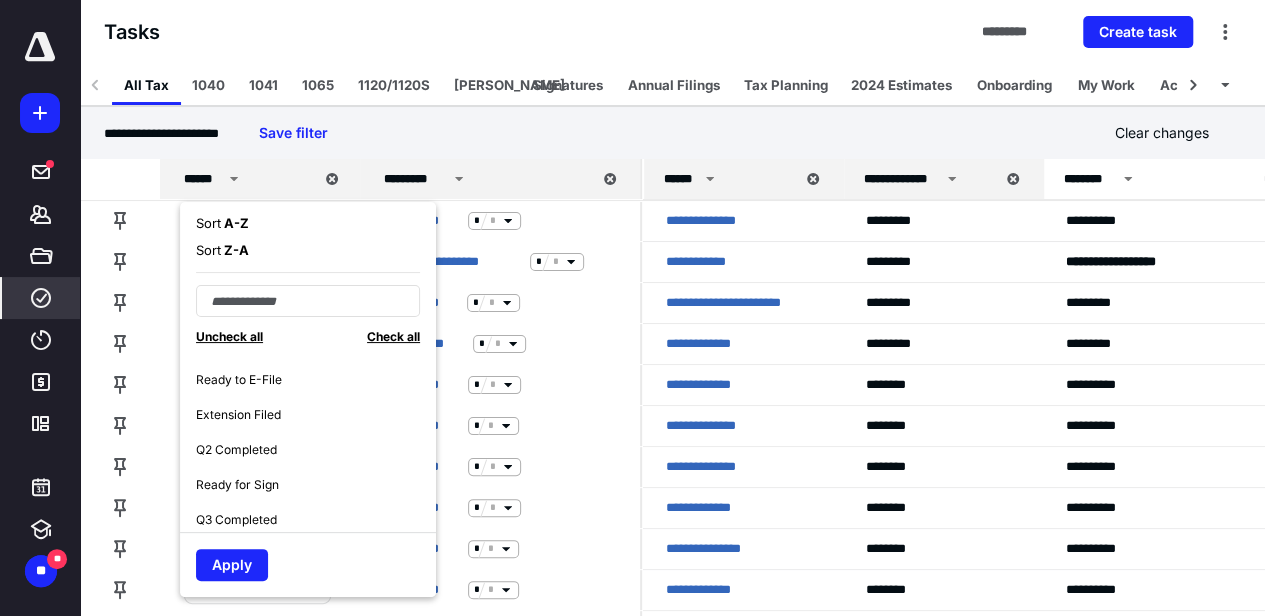 click on "Ready to E-File" at bounding box center (239, 380) 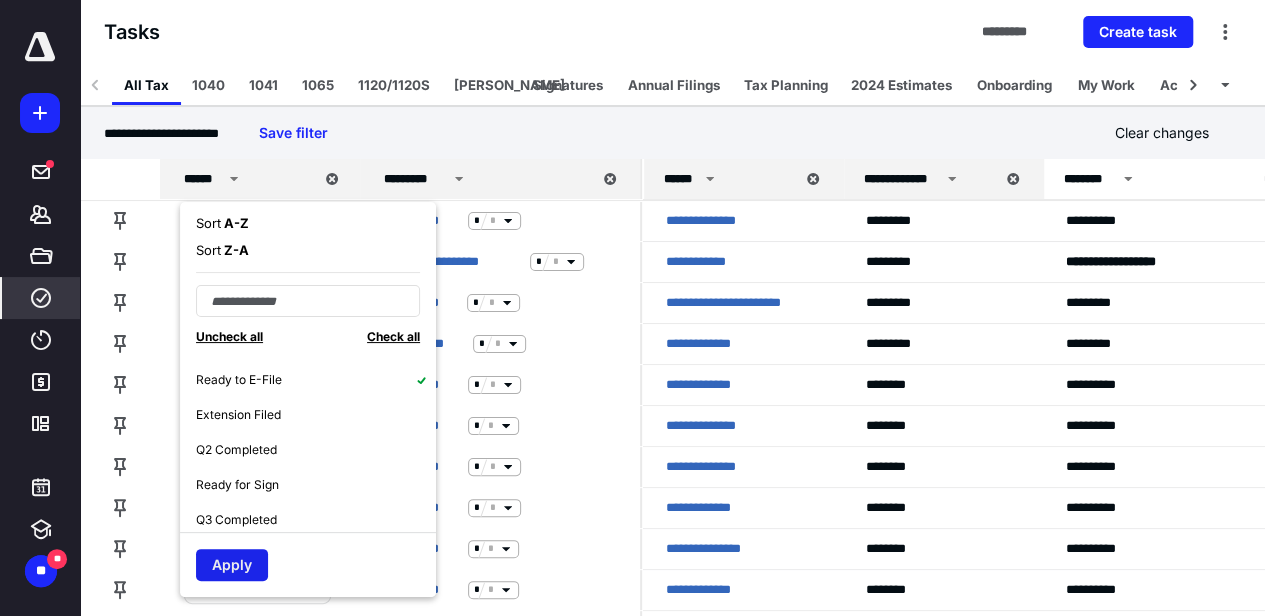 click on "Apply" at bounding box center [232, 565] 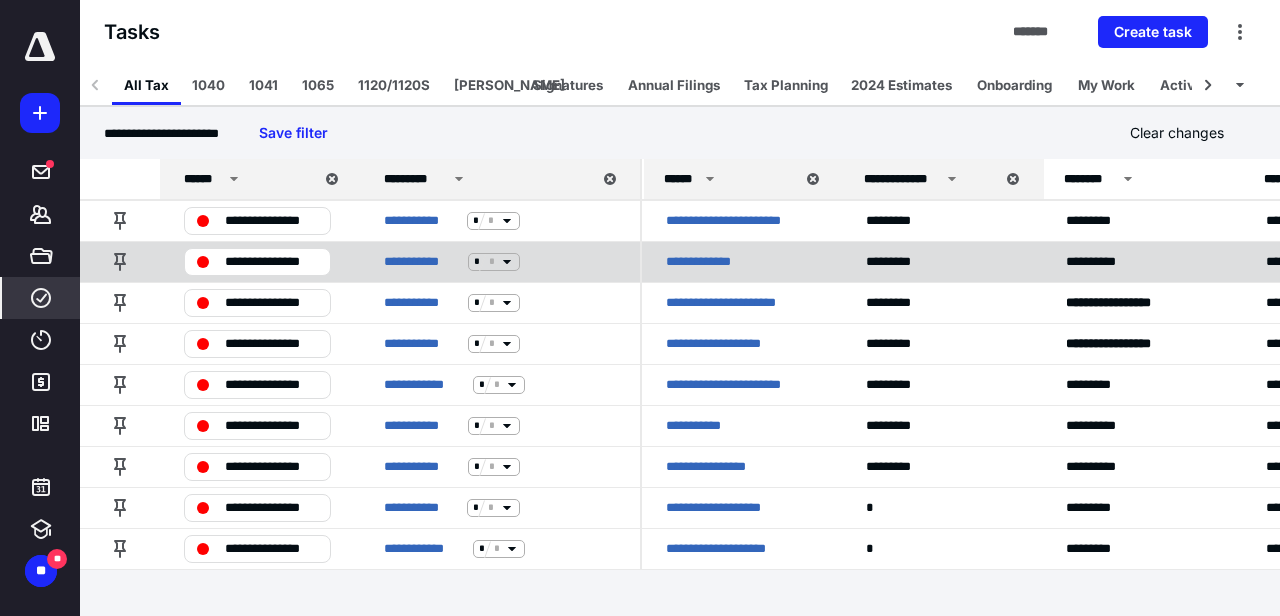 click on "**********" at bounding box center [271, 262] 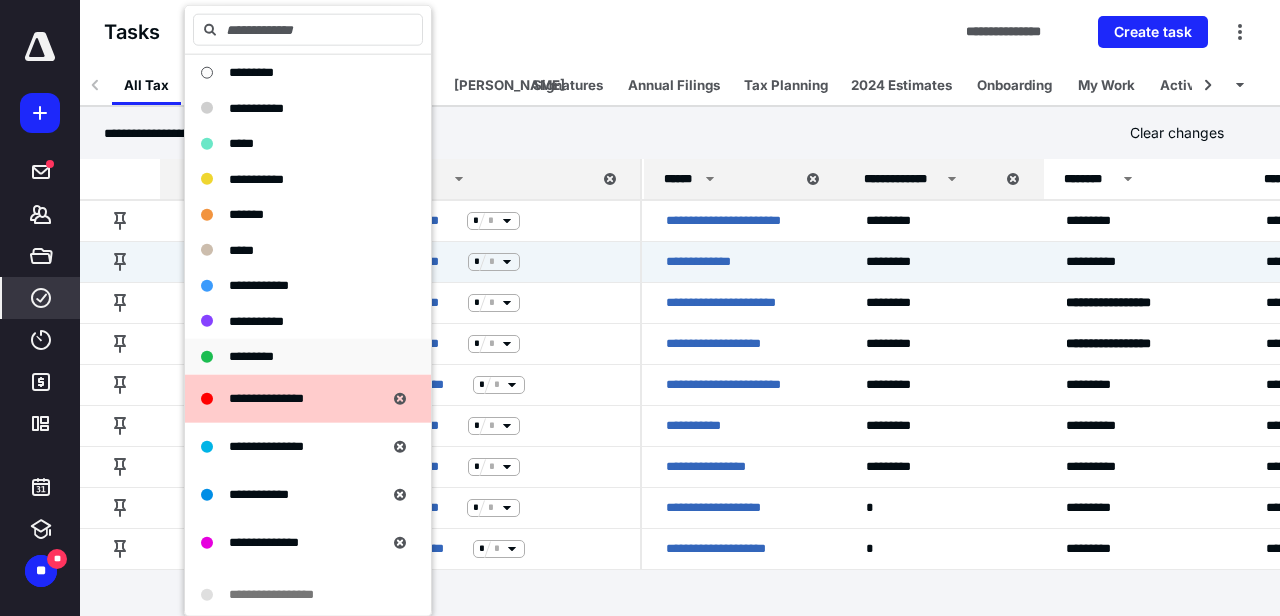 click on "*********" at bounding box center (251, 356) 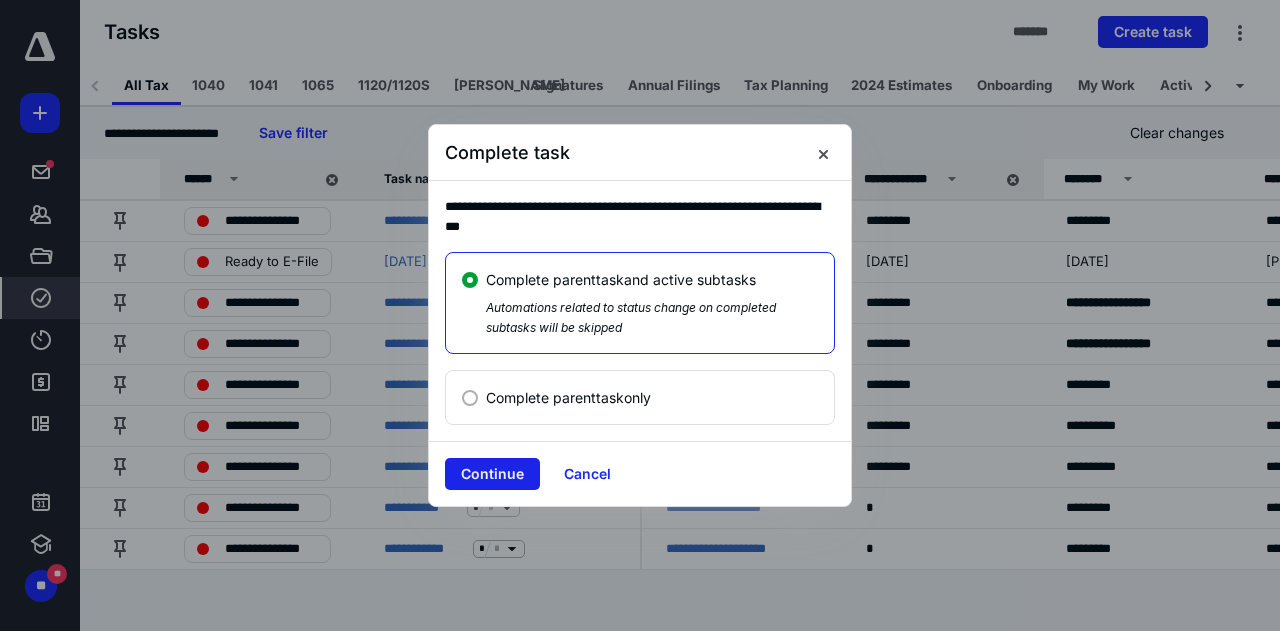 click on "Continue" at bounding box center (492, 474) 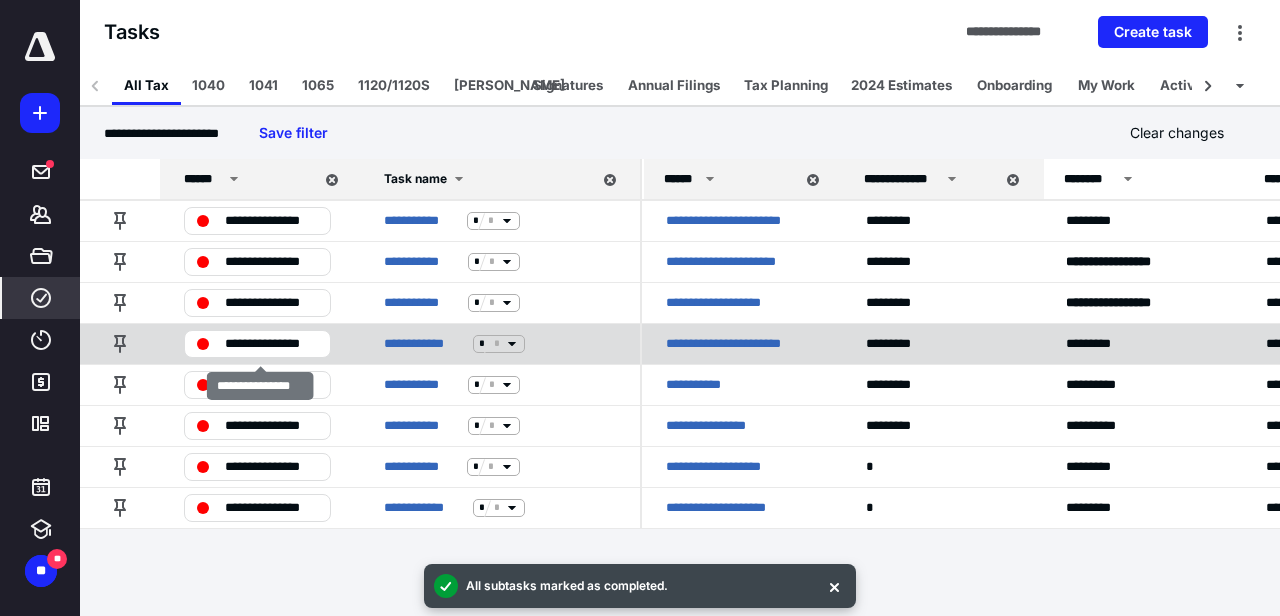 click on "**********" at bounding box center [271, 344] 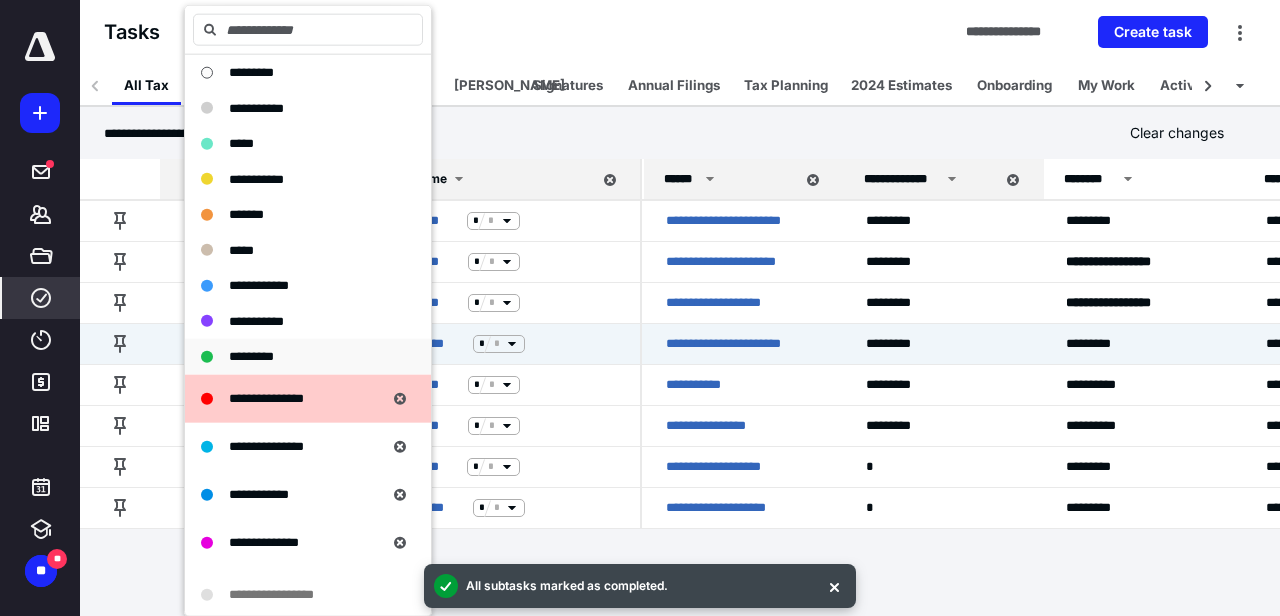 click on "*********" at bounding box center [251, 357] 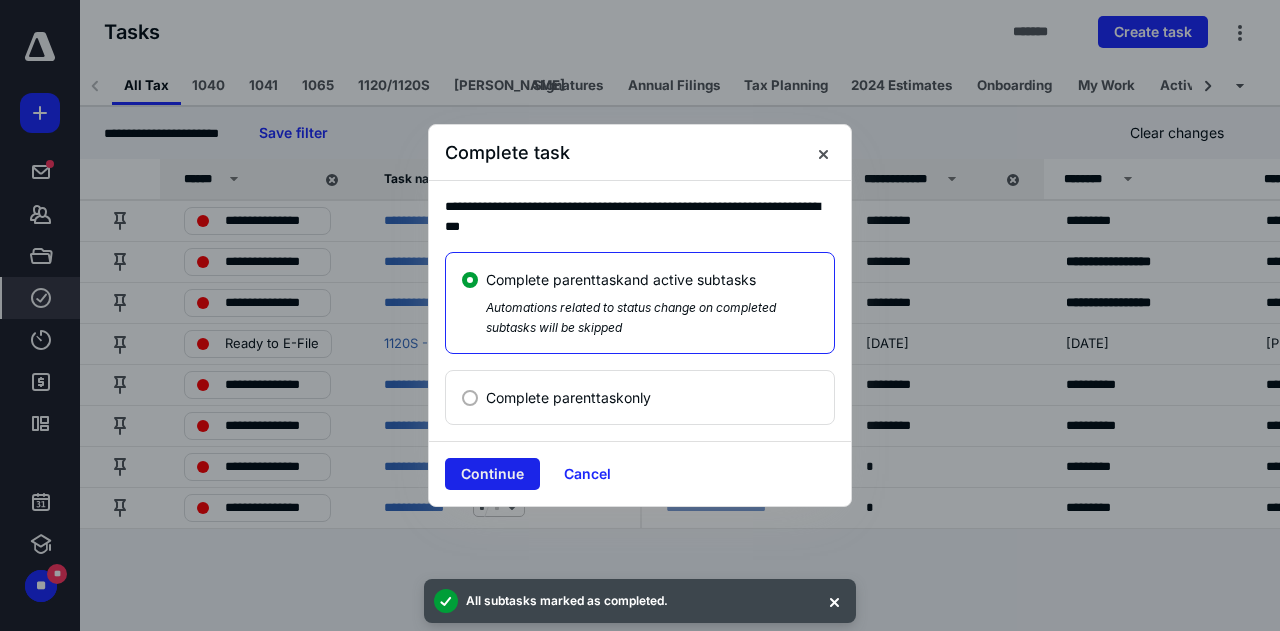 click on "Continue" at bounding box center [492, 474] 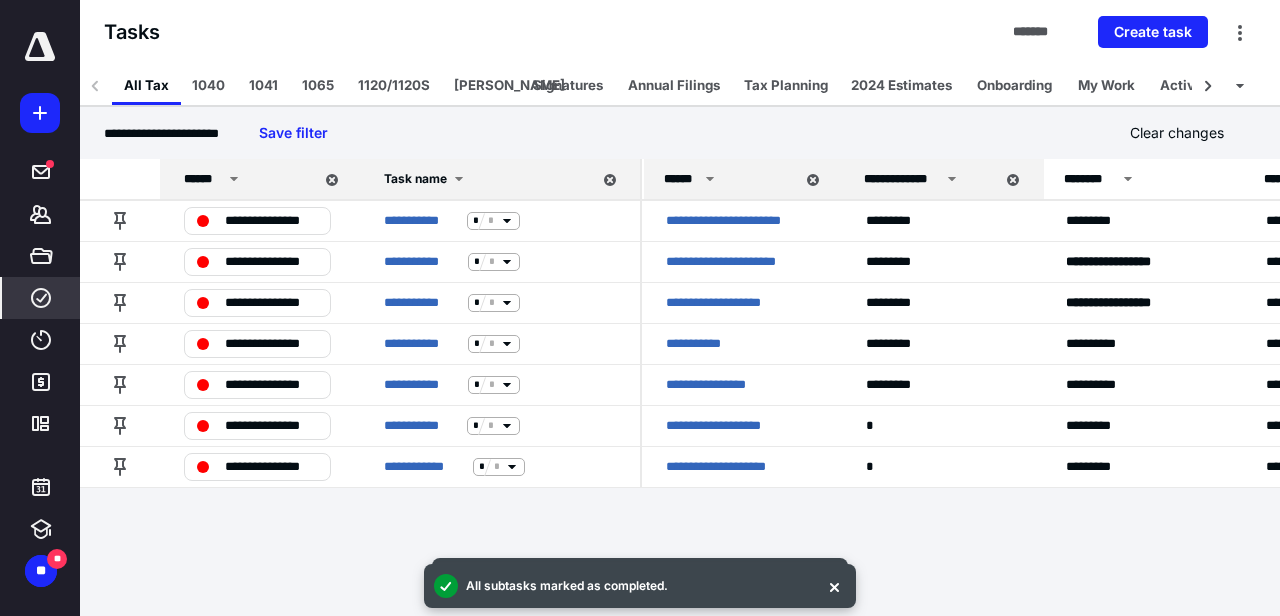click on "******" at bounding box center [248, 179] 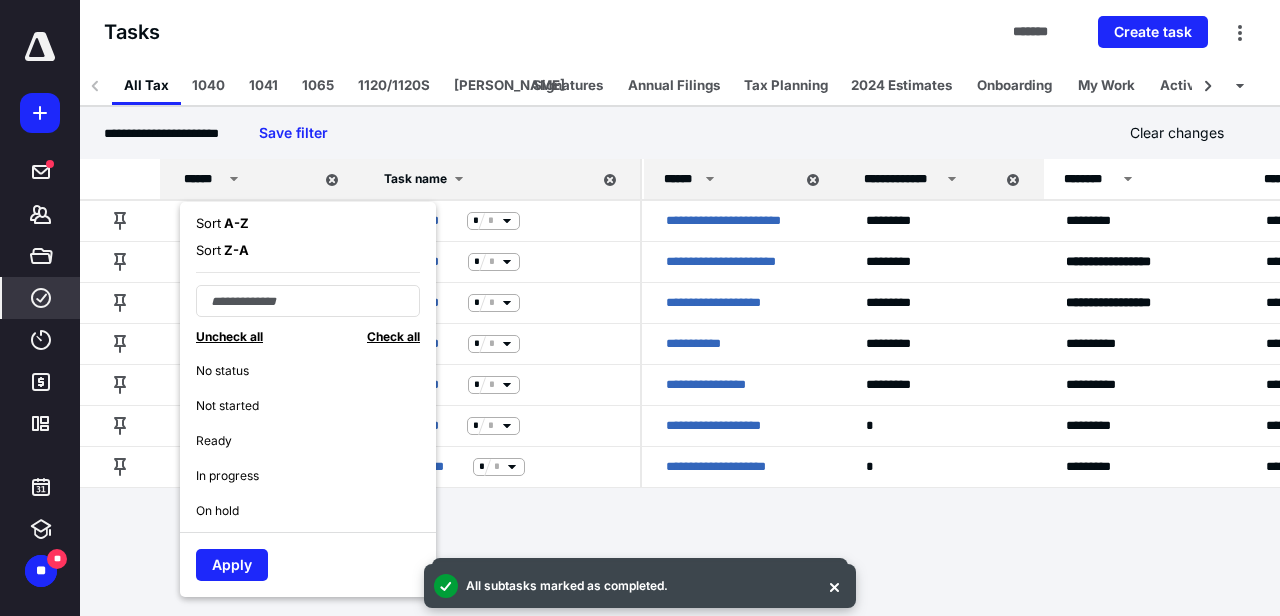 click on "Check all" at bounding box center [393, 336] 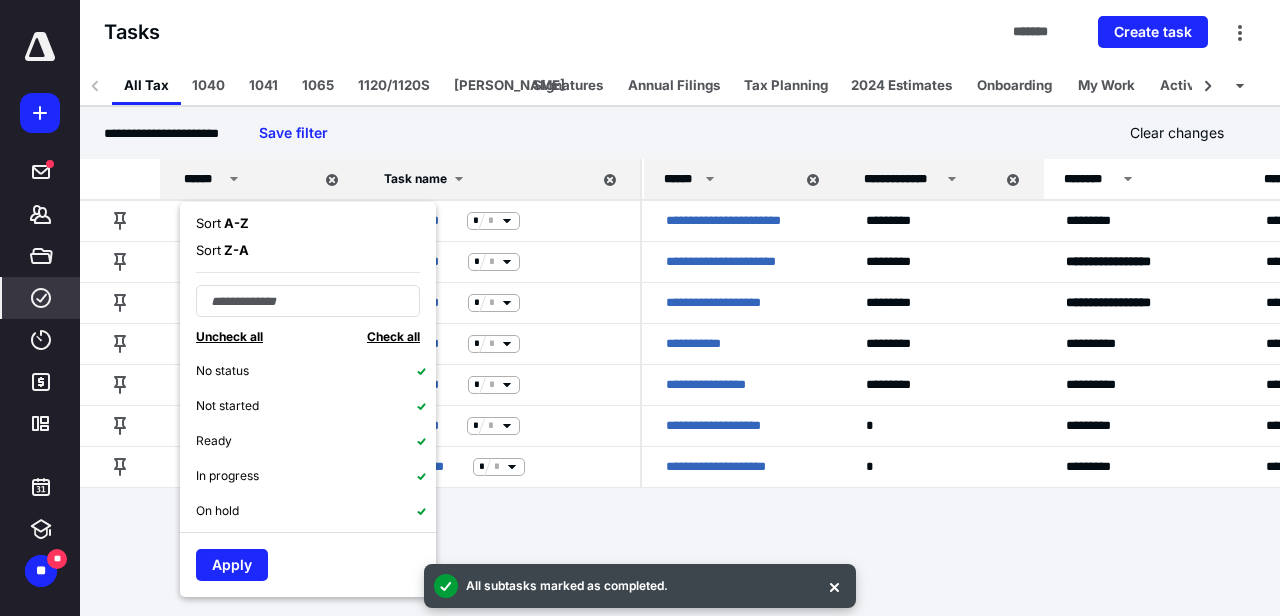click 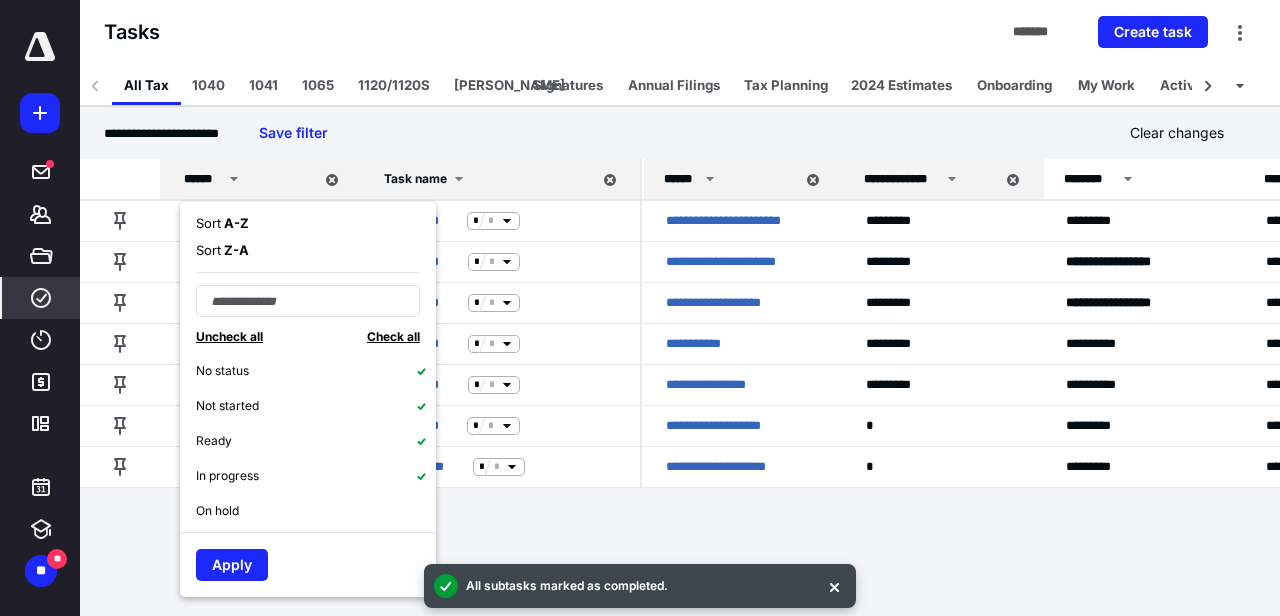 scroll, scrollTop: 152, scrollLeft: 0, axis: vertical 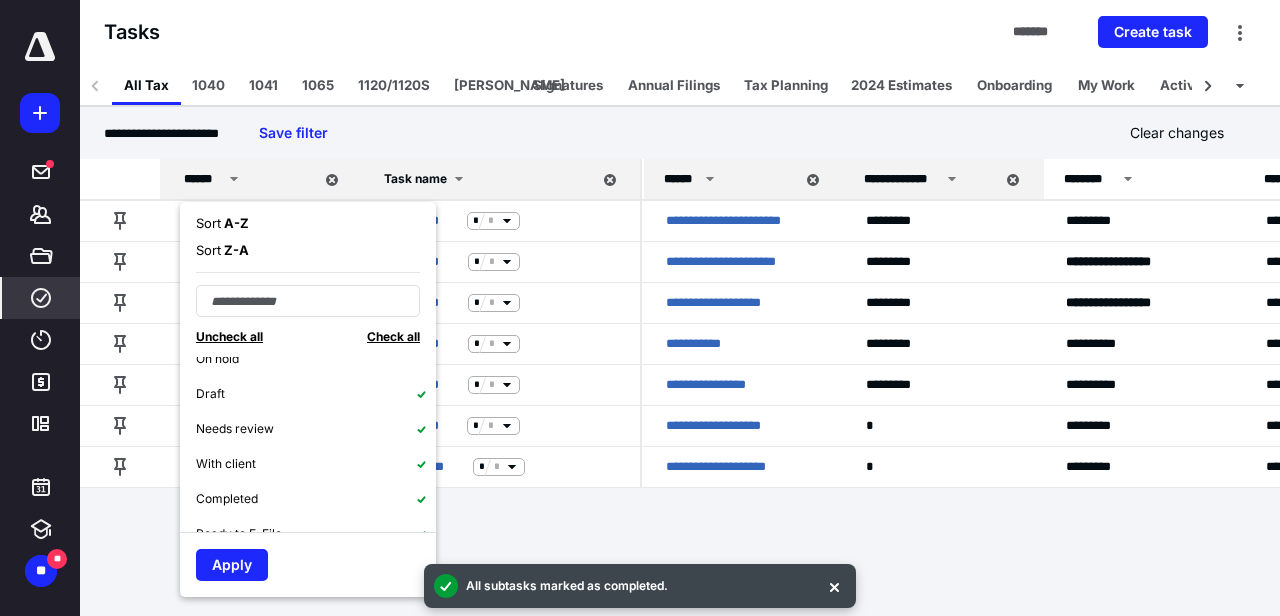 click 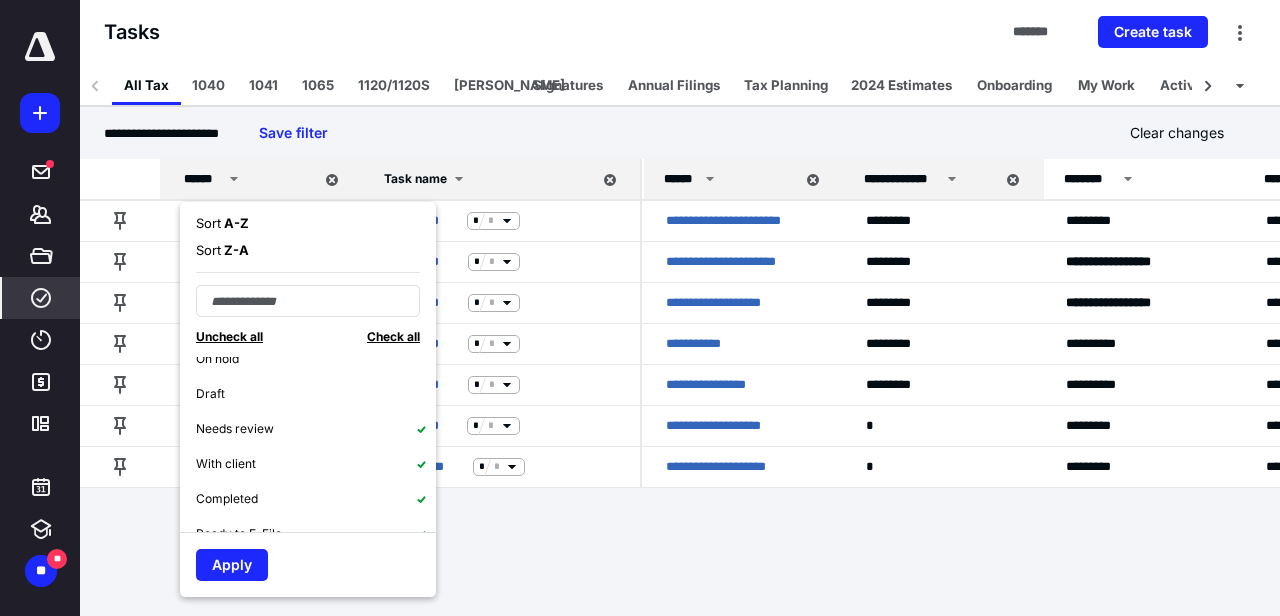 click 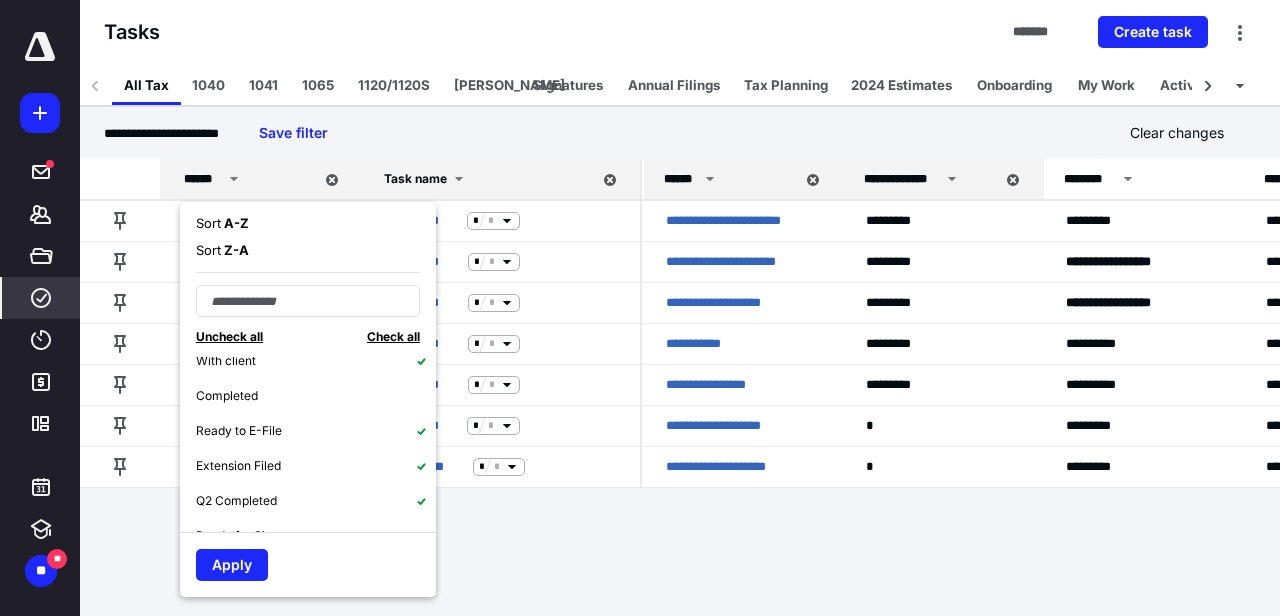 scroll, scrollTop: 306, scrollLeft: 0, axis: vertical 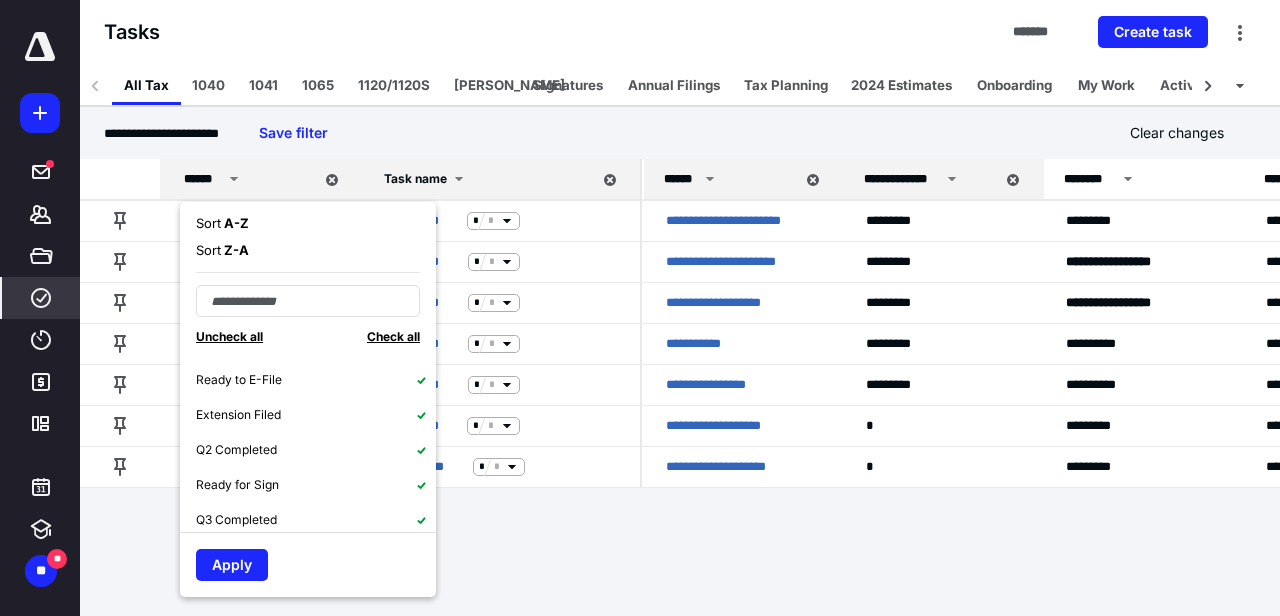 click 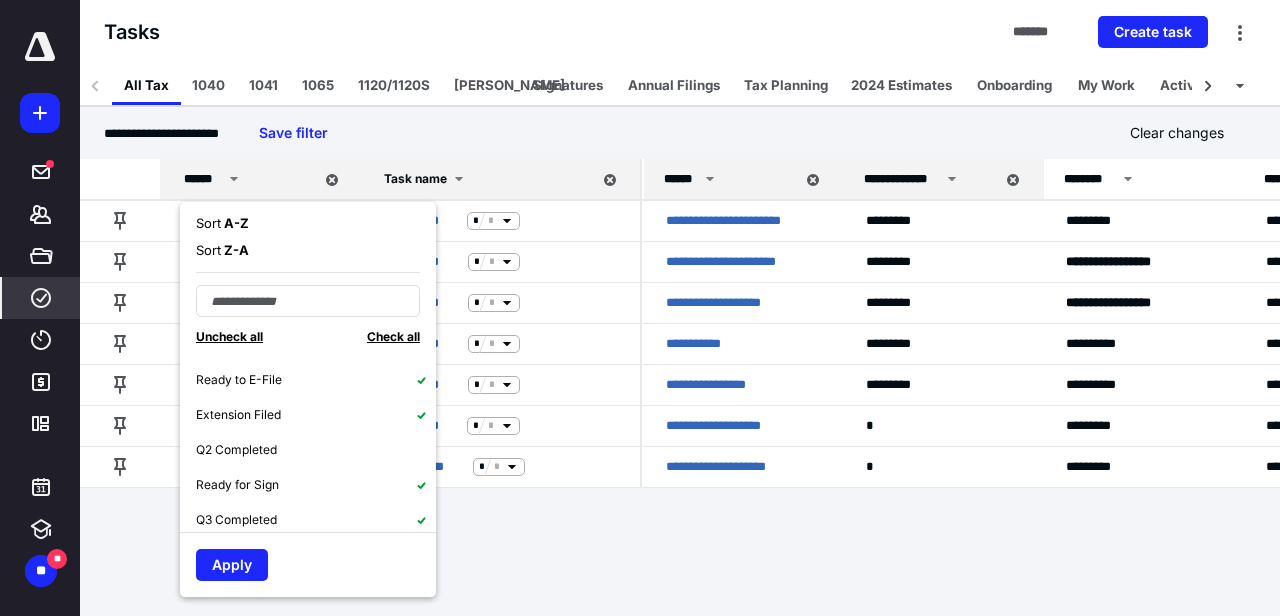 click 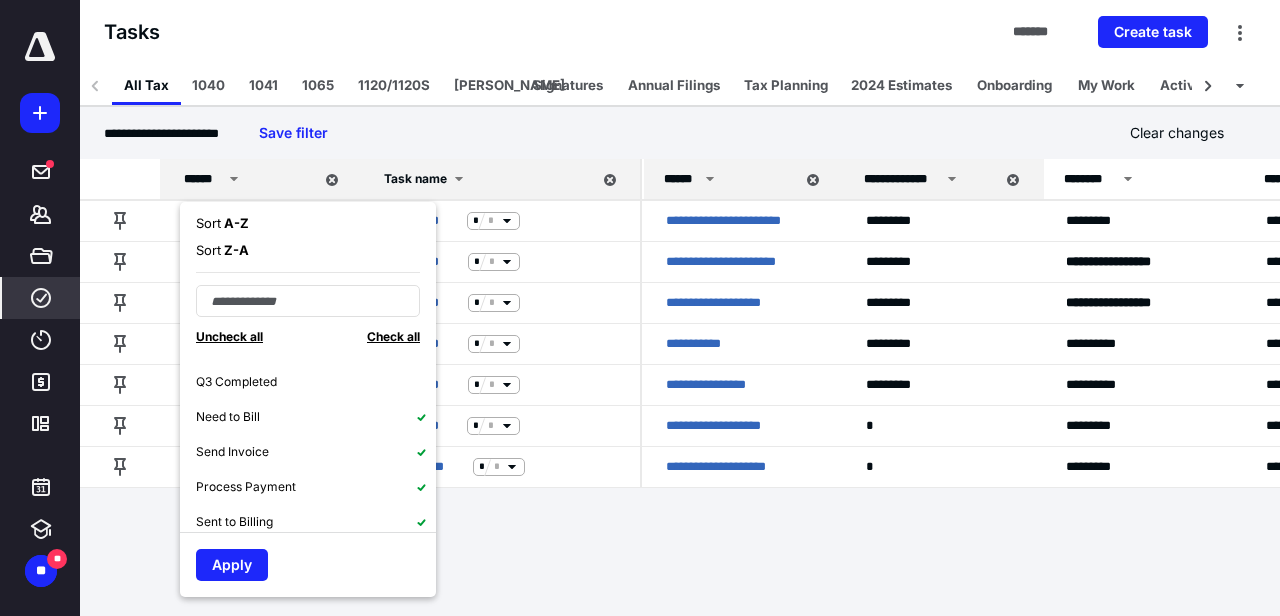 scroll, scrollTop: 458, scrollLeft: 0, axis: vertical 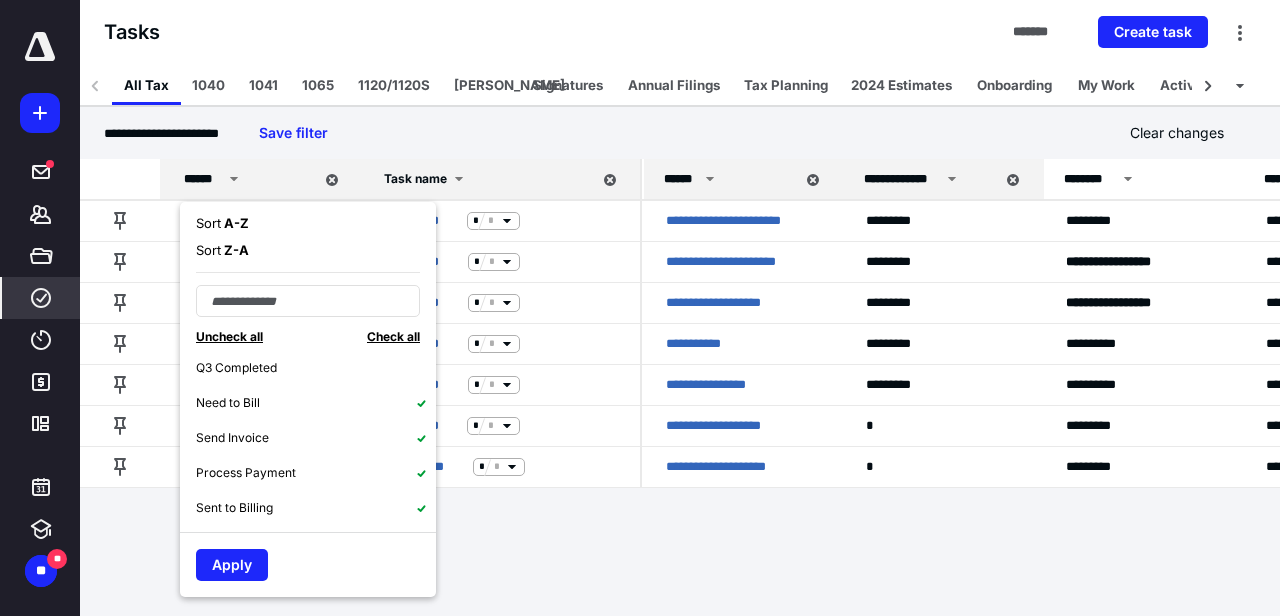 click 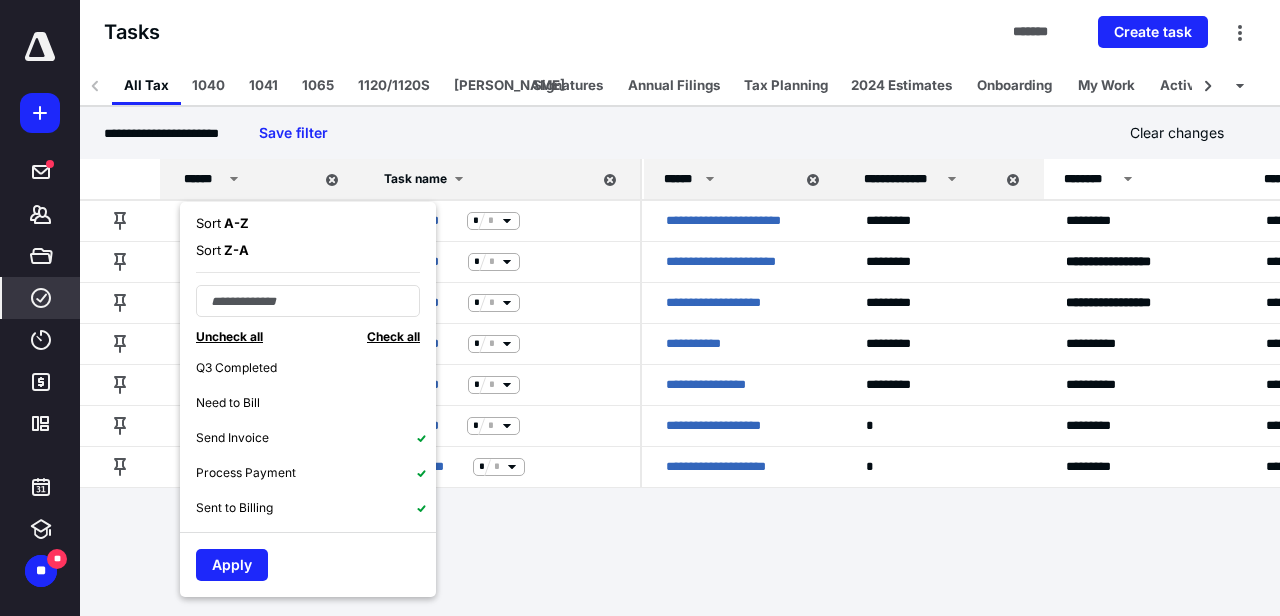 click 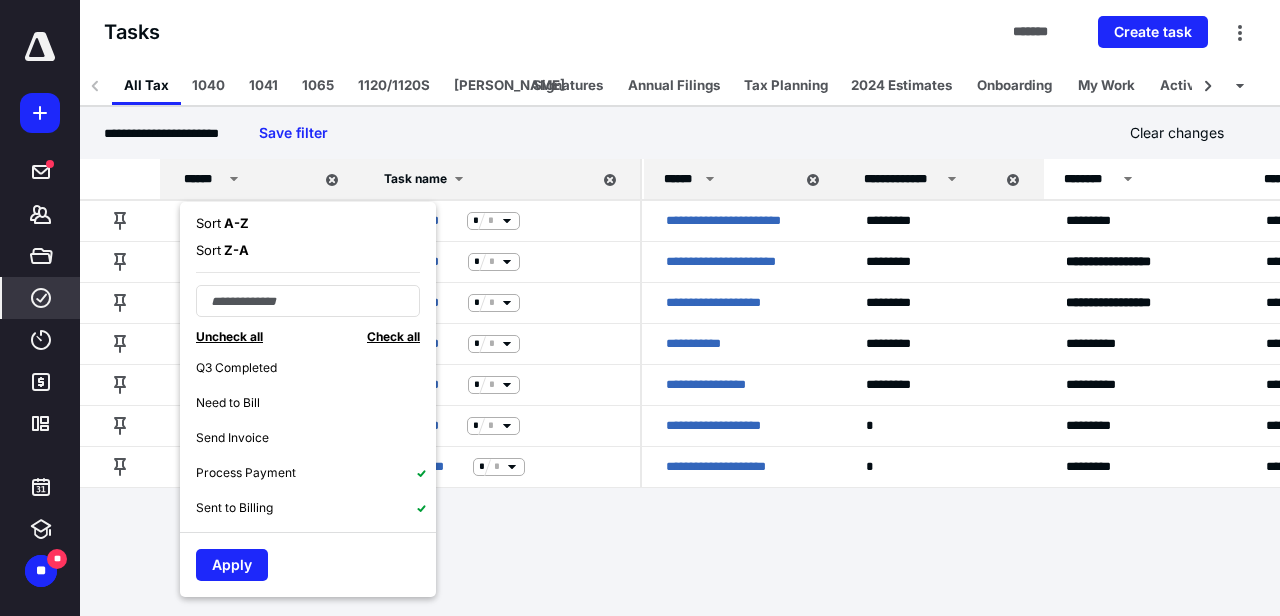 click 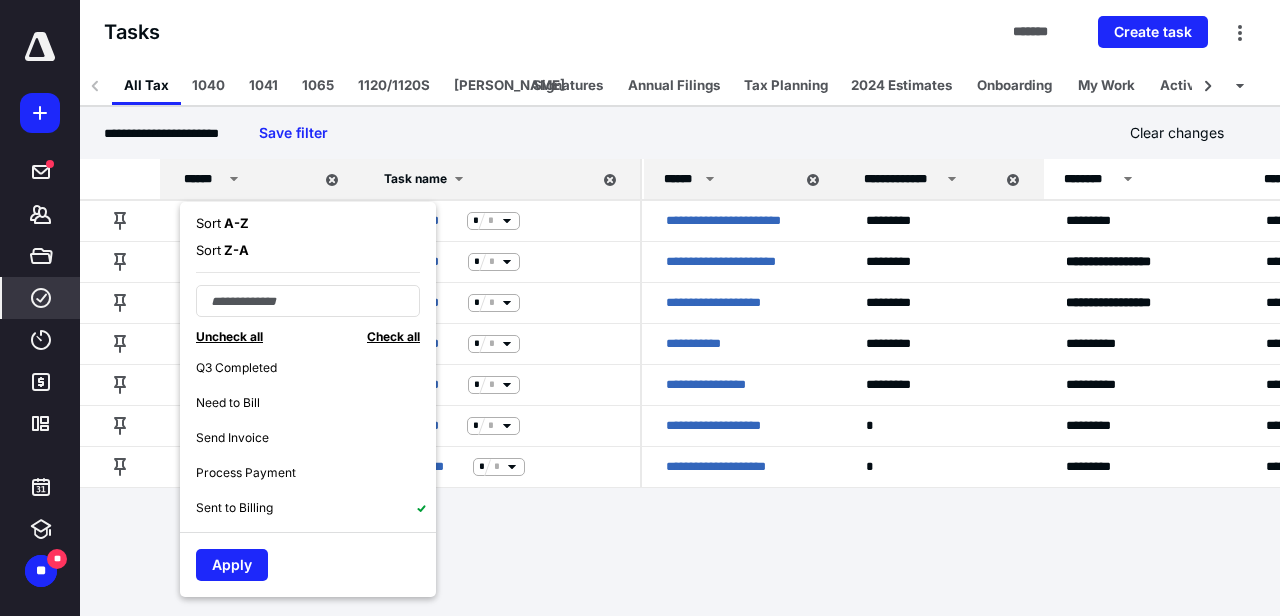 click 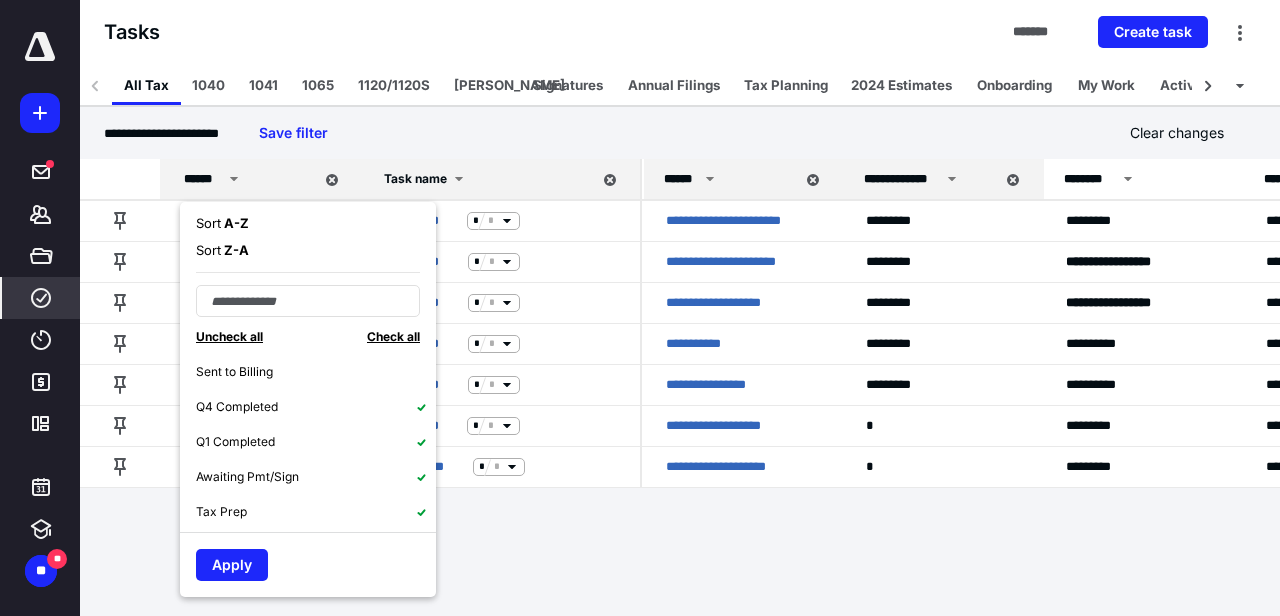 scroll, scrollTop: 611, scrollLeft: 0, axis: vertical 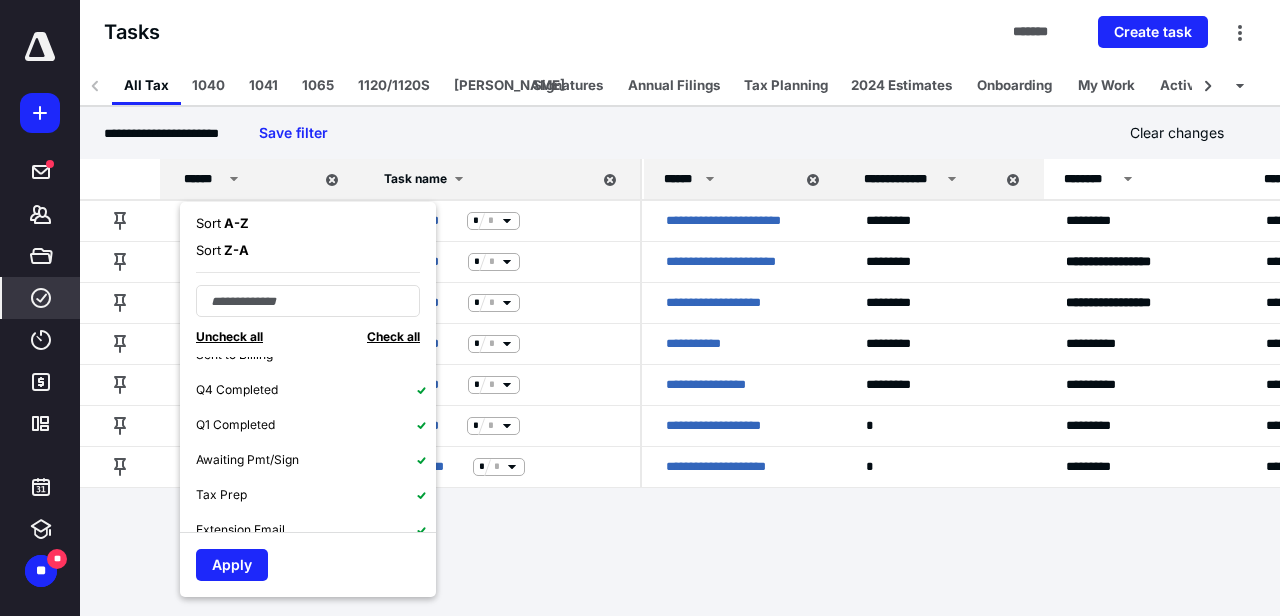 click 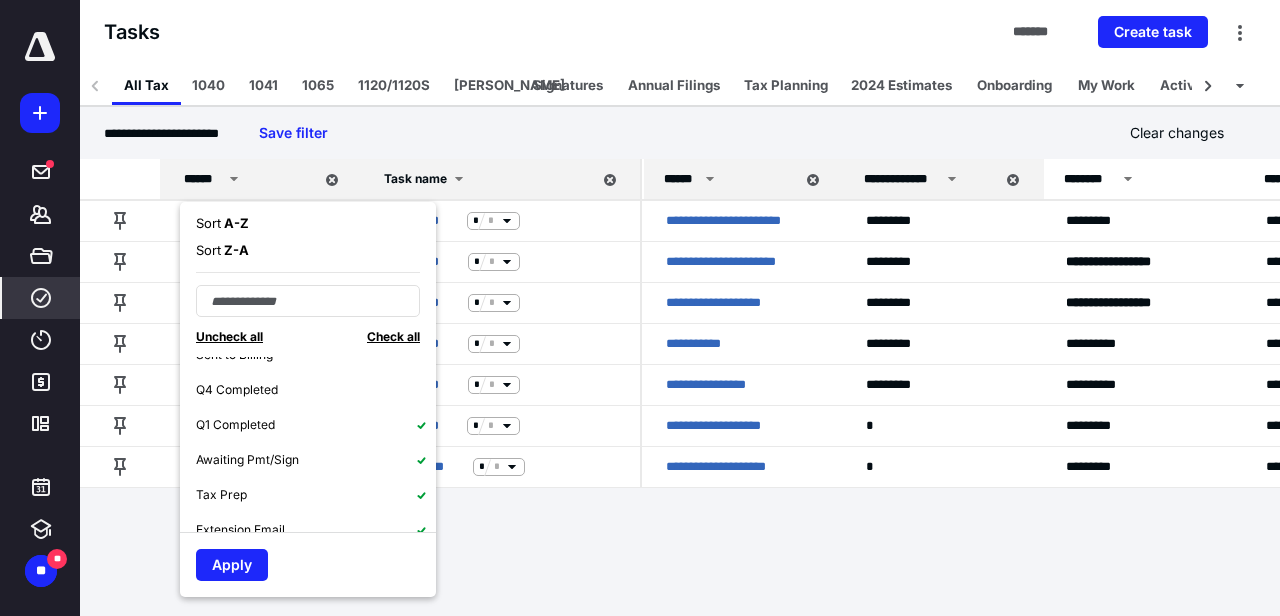 click 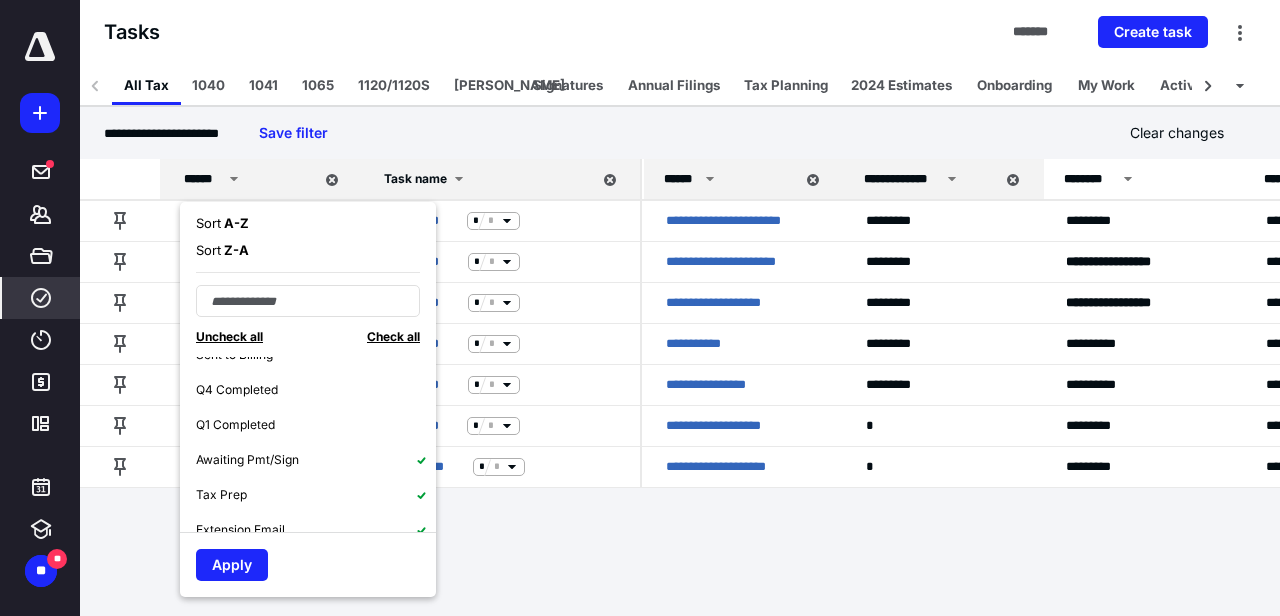 click 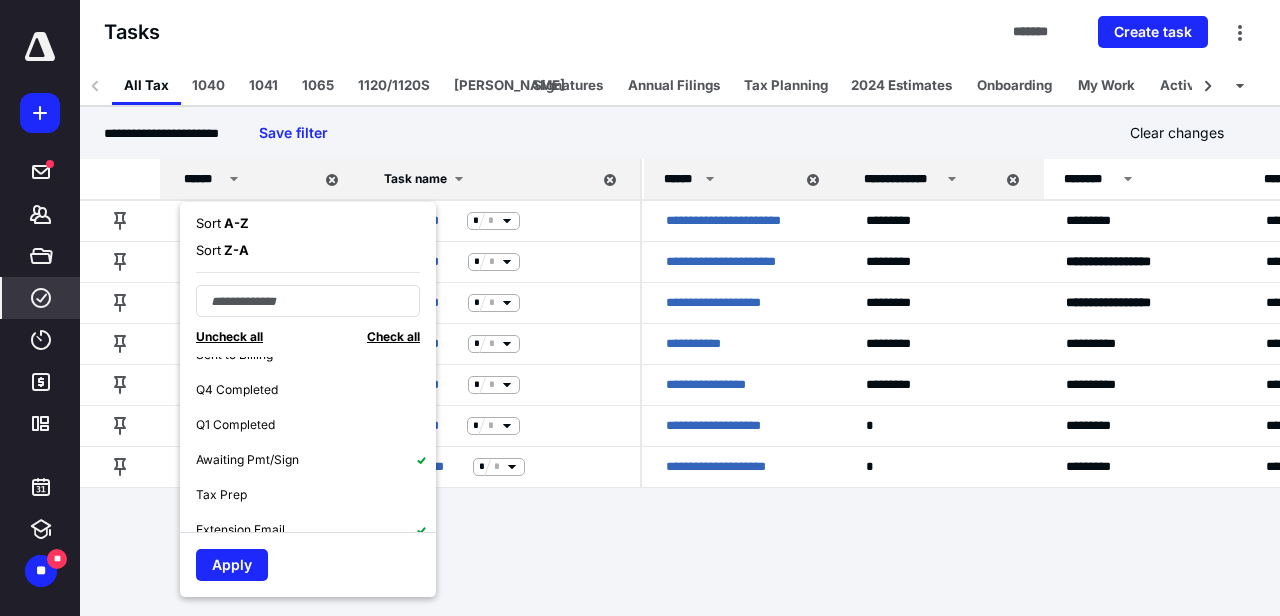 click 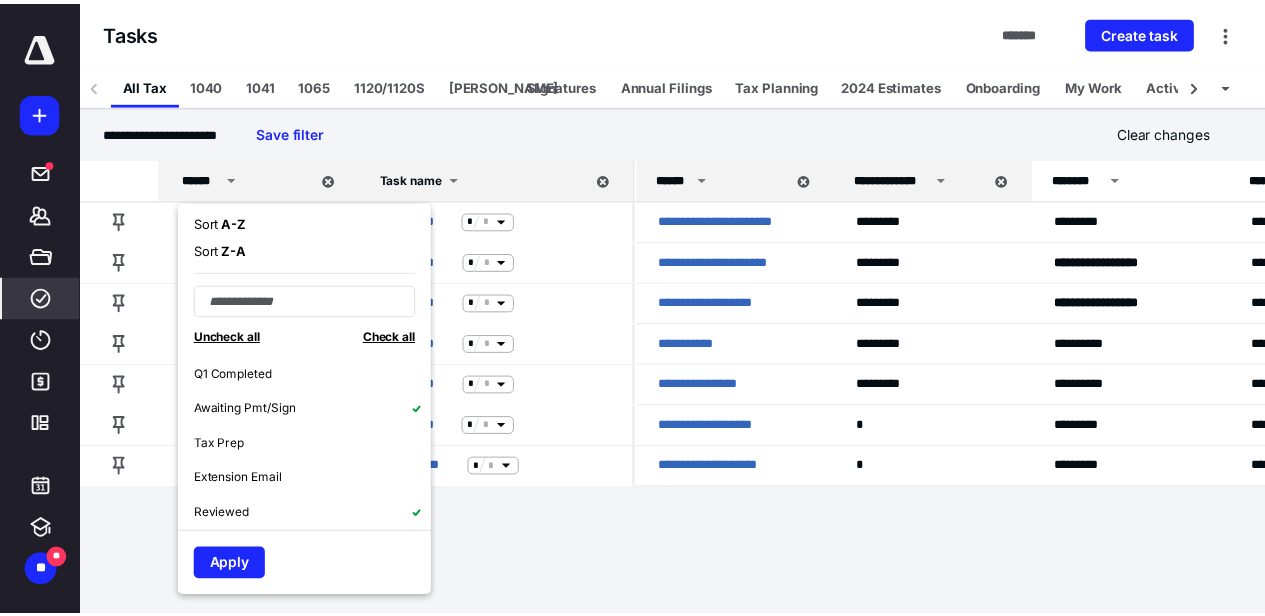 scroll, scrollTop: 664, scrollLeft: 0, axis: vertical 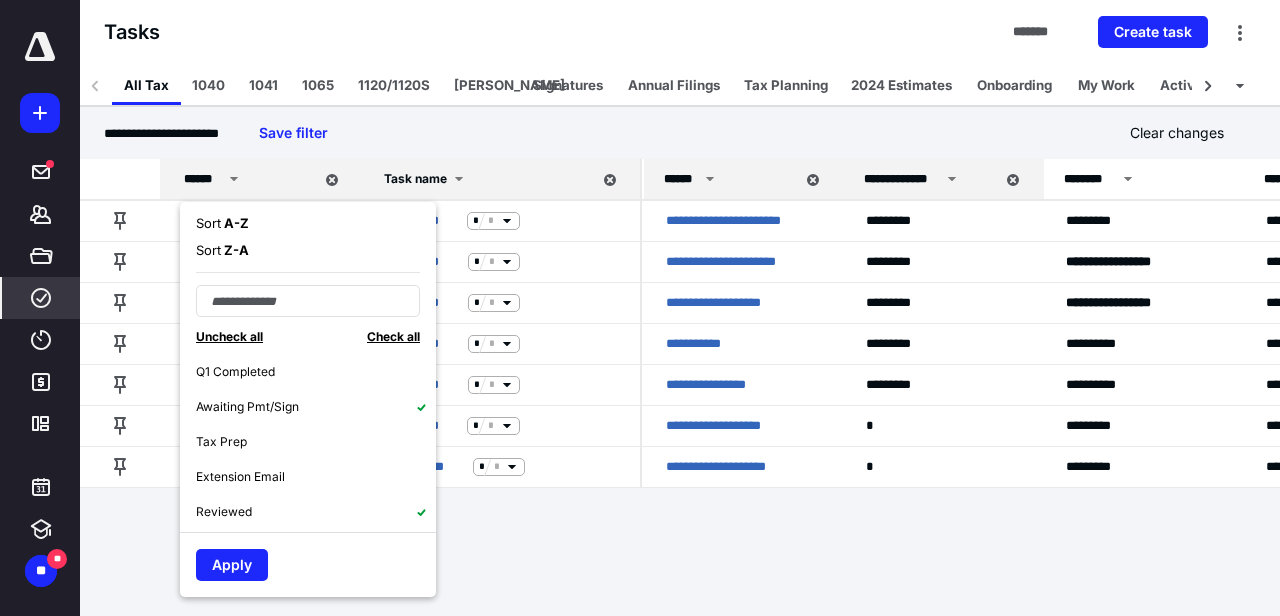 click 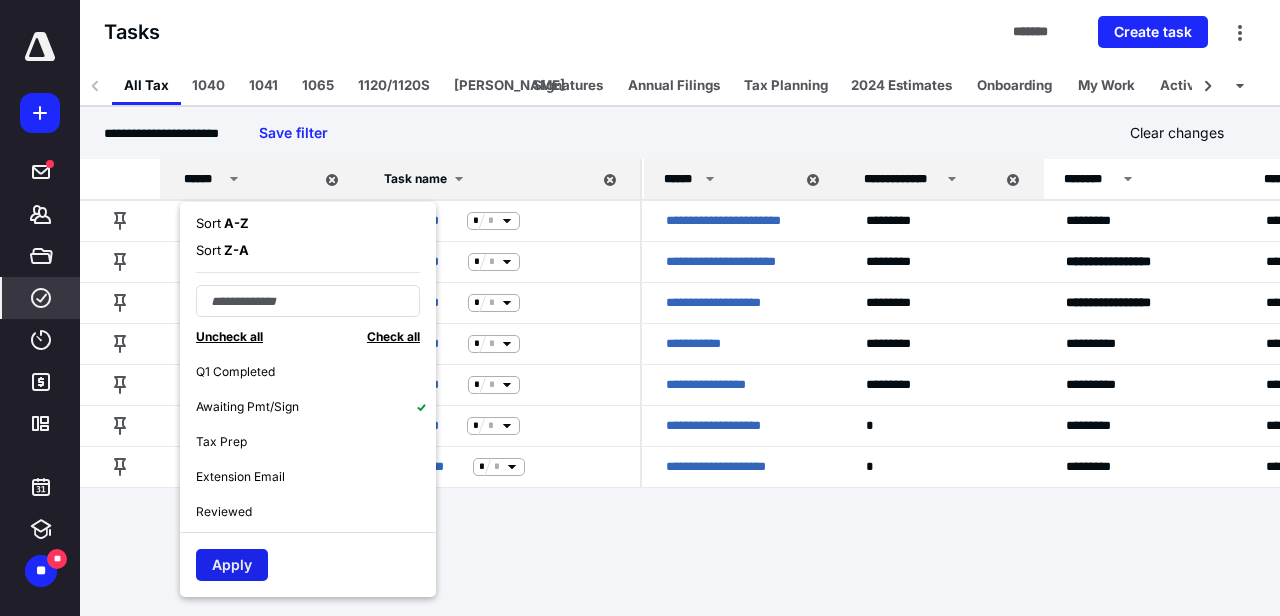 click on "Apply" at bounding box center (232, 565) 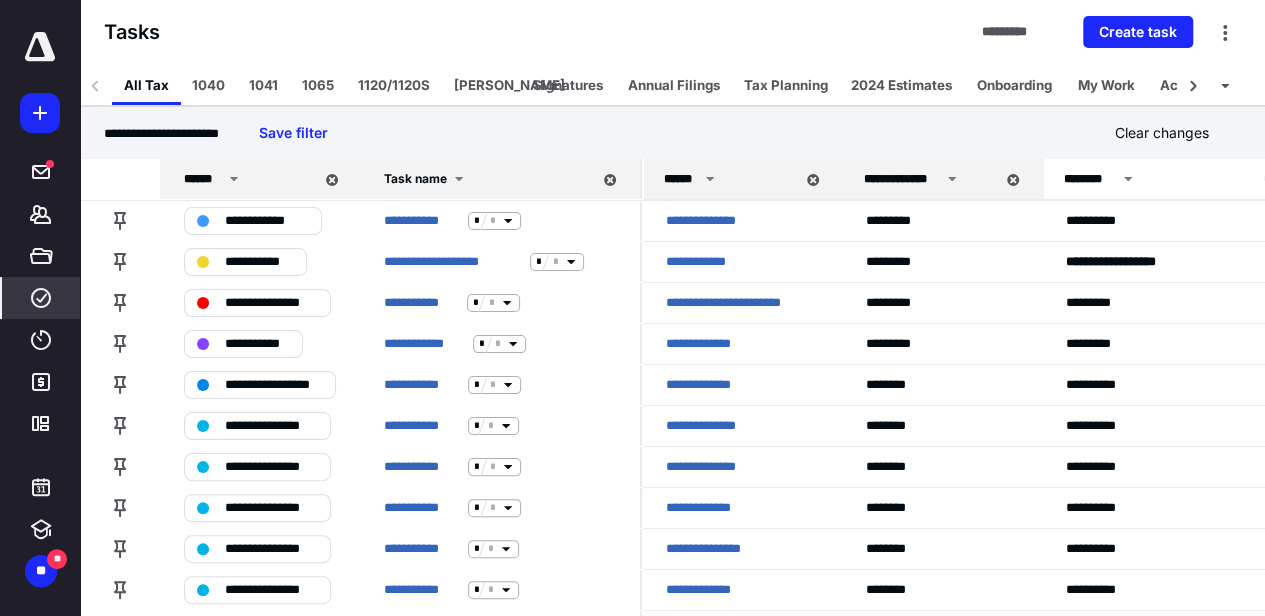 scroll, scrollTop: 538, scrollLeft: 0, axis: vertical 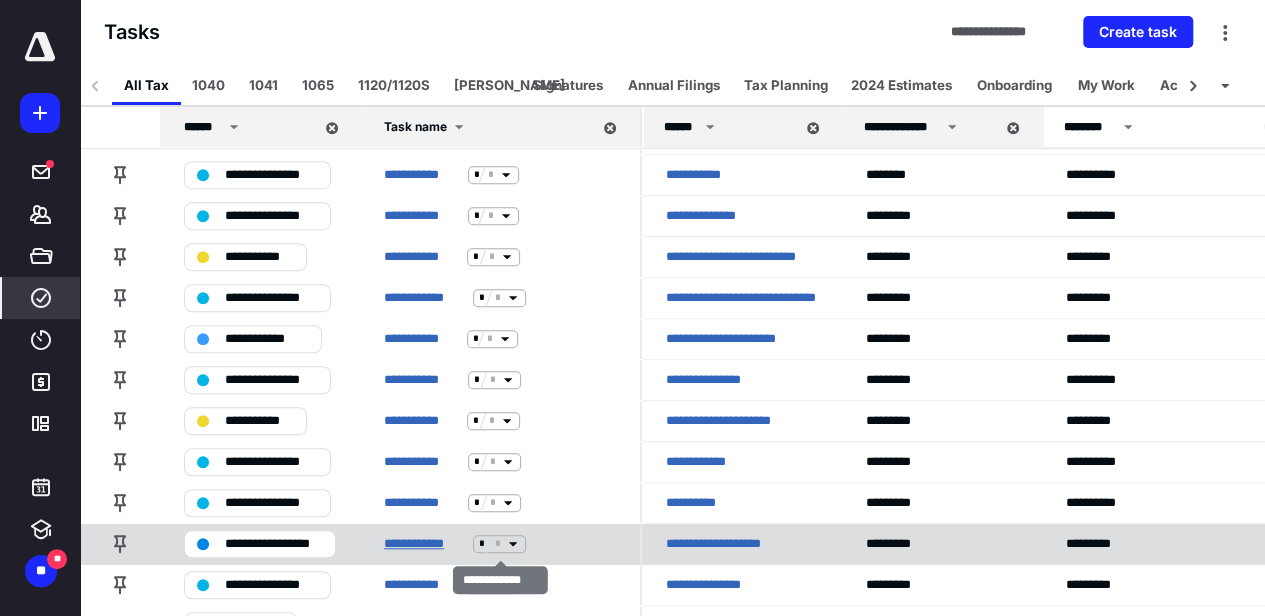 click on "**********" at bounding box center (424, 544) 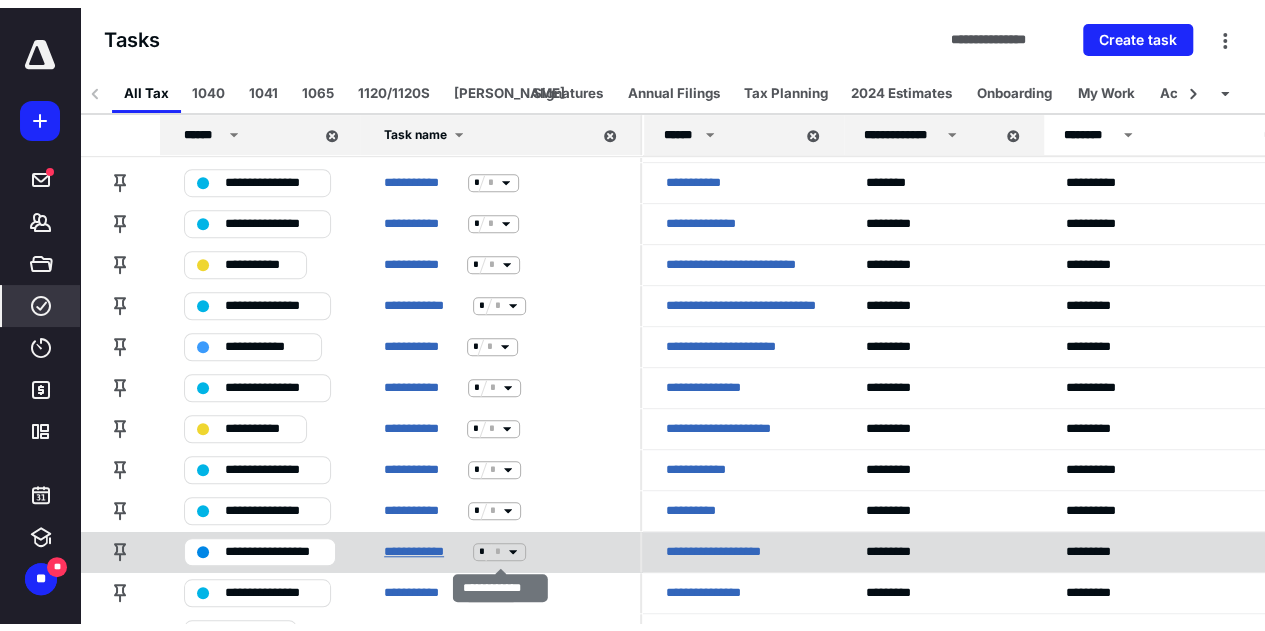 scroll, scrollTop: 0, scrollLeft: 0, axis: both 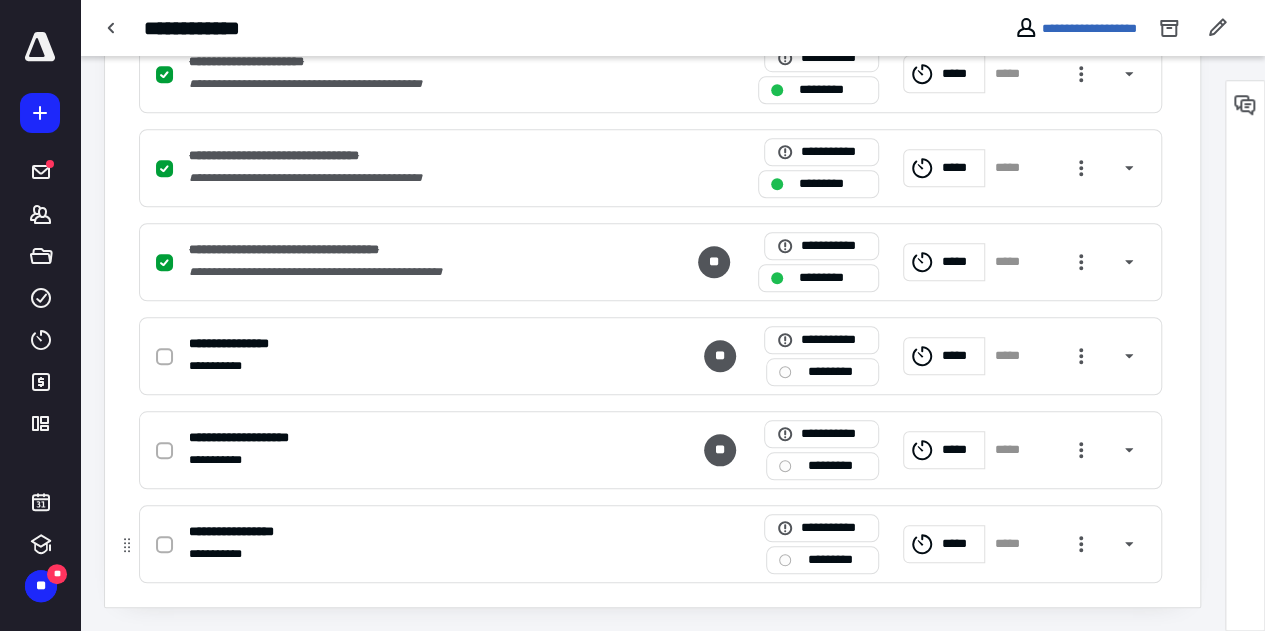 click 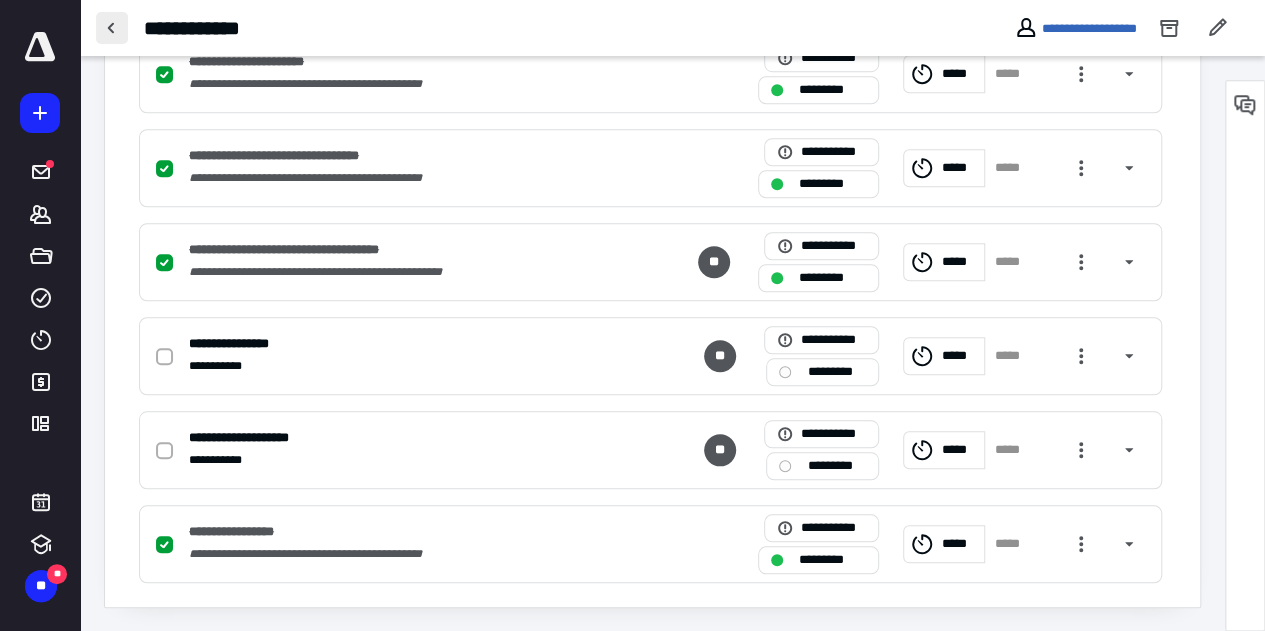 click at bounding box center (112, 28) 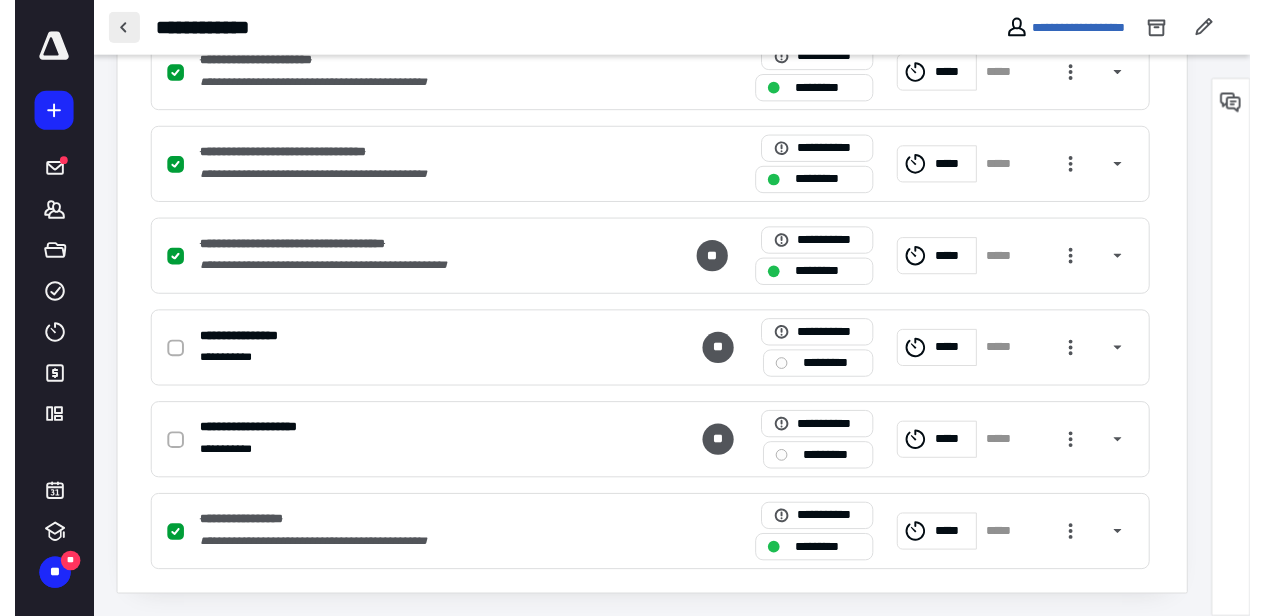 scroll, scrollTop: 0, scrollLeft: 0, axis: both 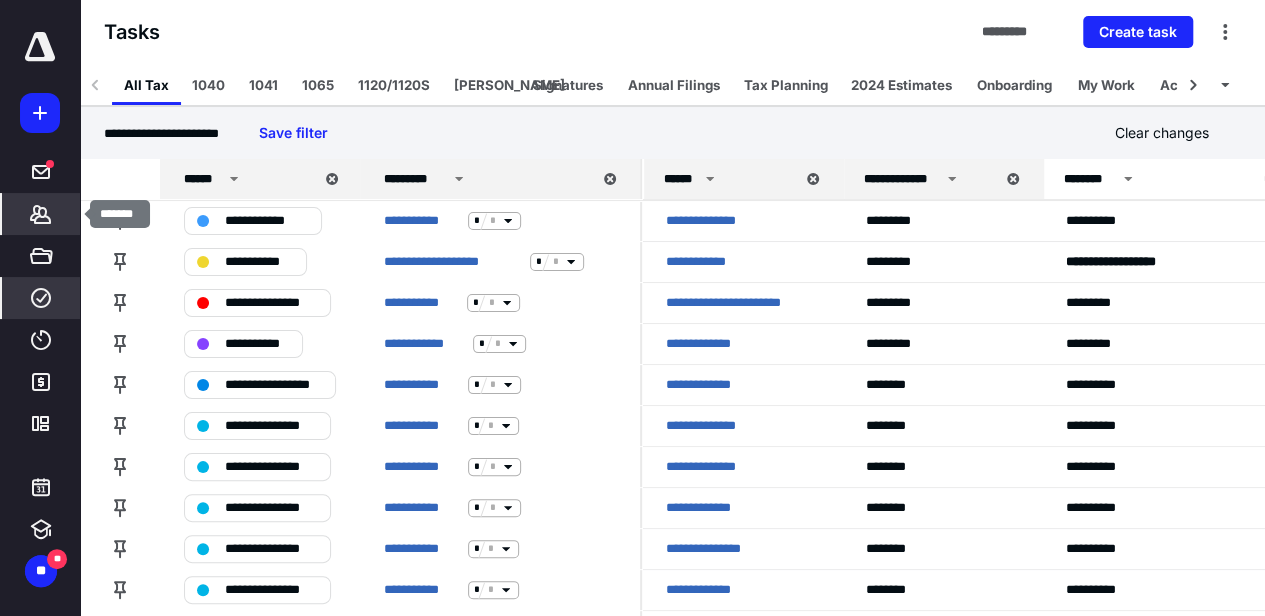 click 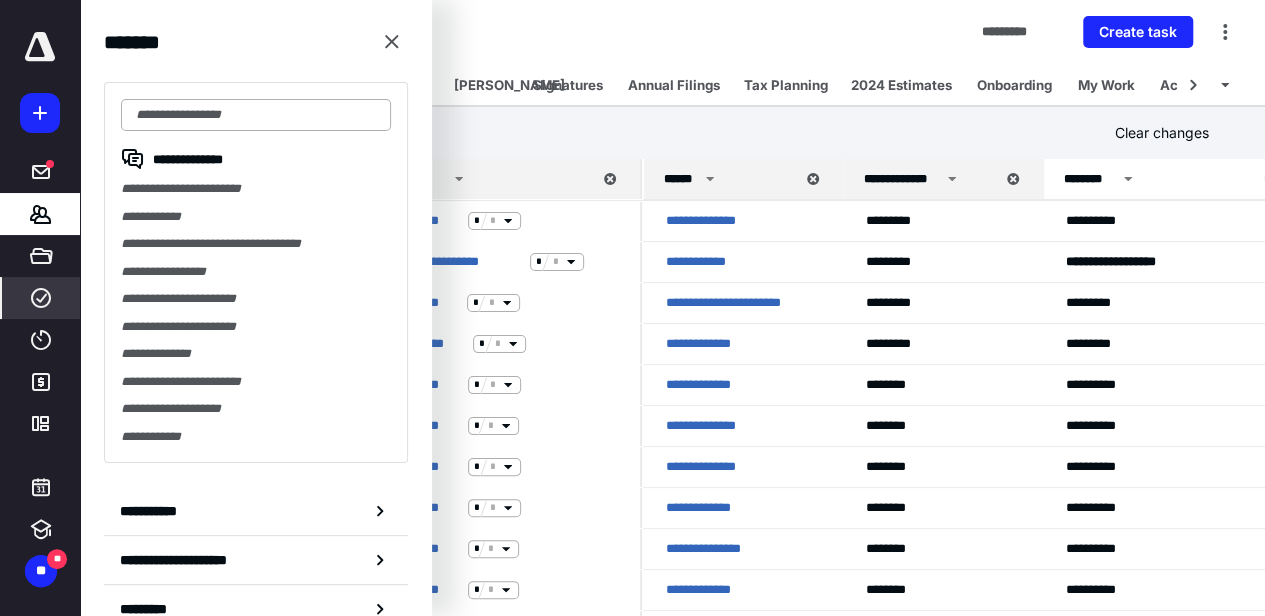 click at bounding box center [256, 115] 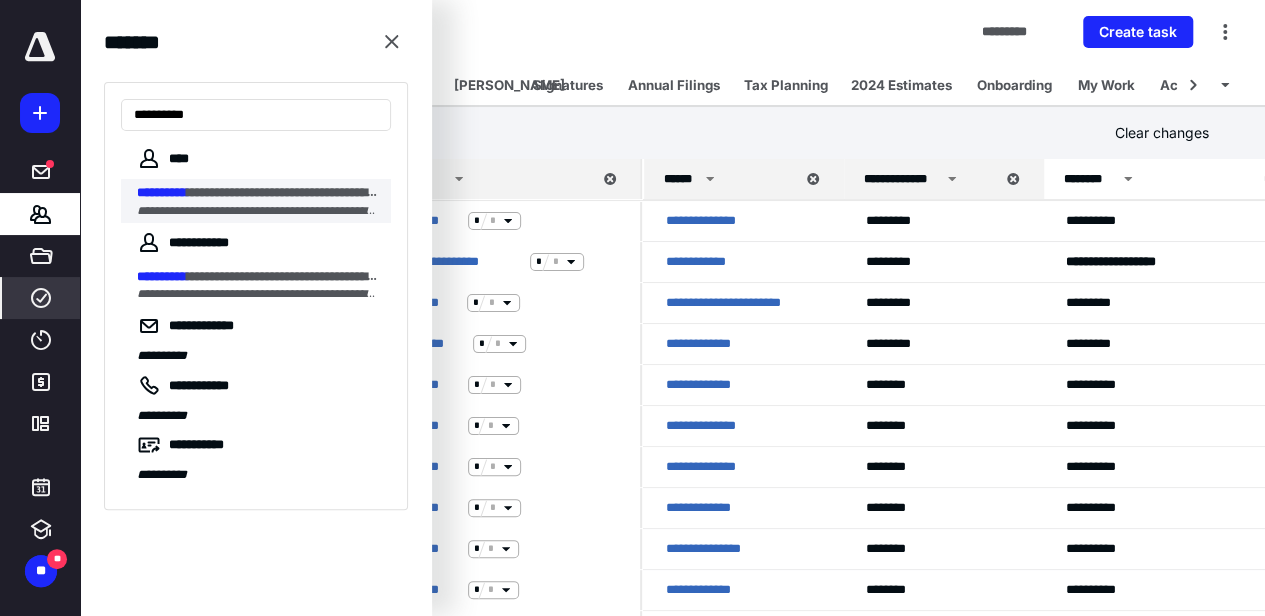 type on "**********" 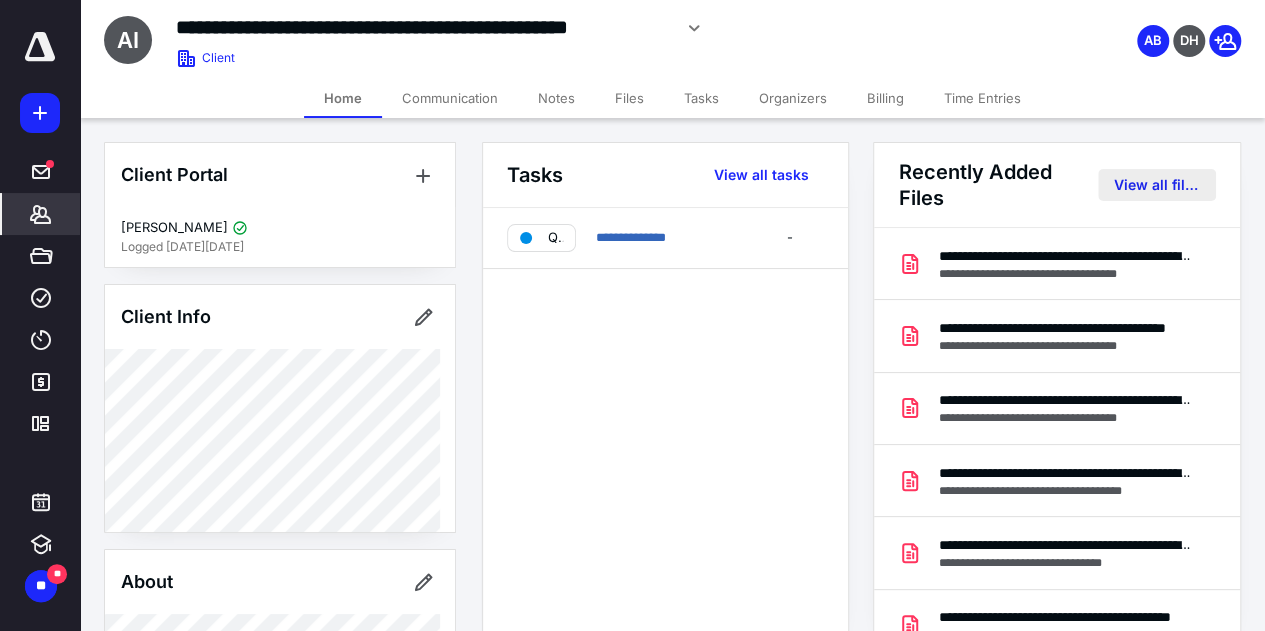 click on "View all files" at bounding box center [1157, 185] 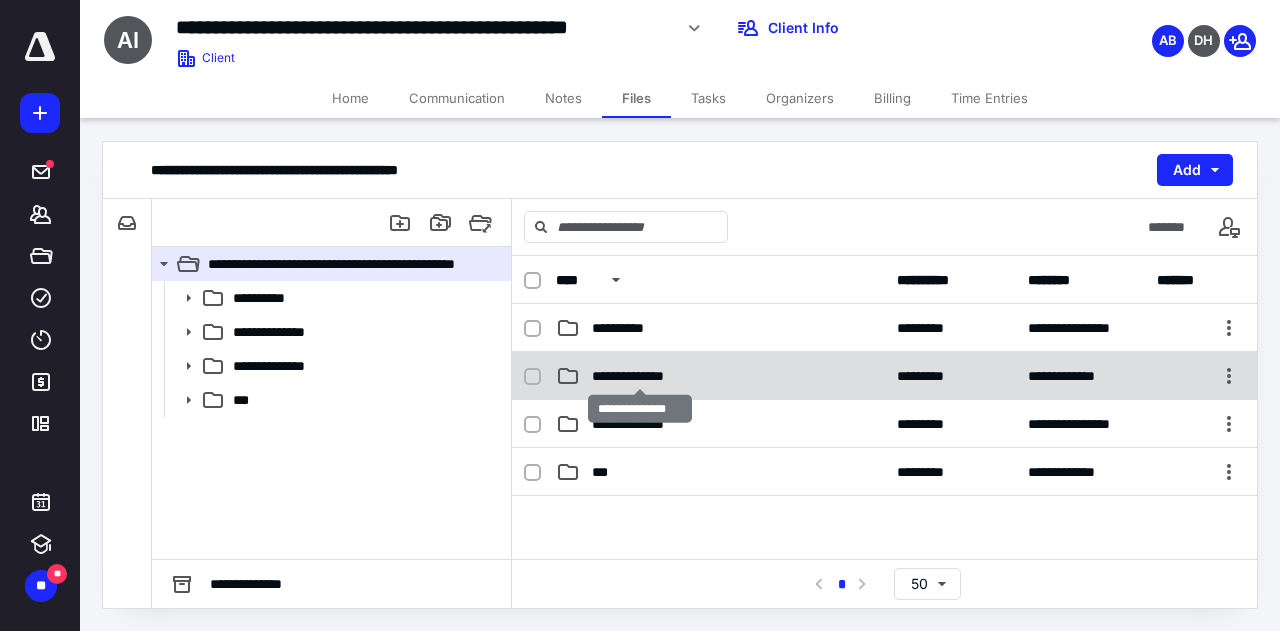 click on "**********" at bounding box center [640, 376] 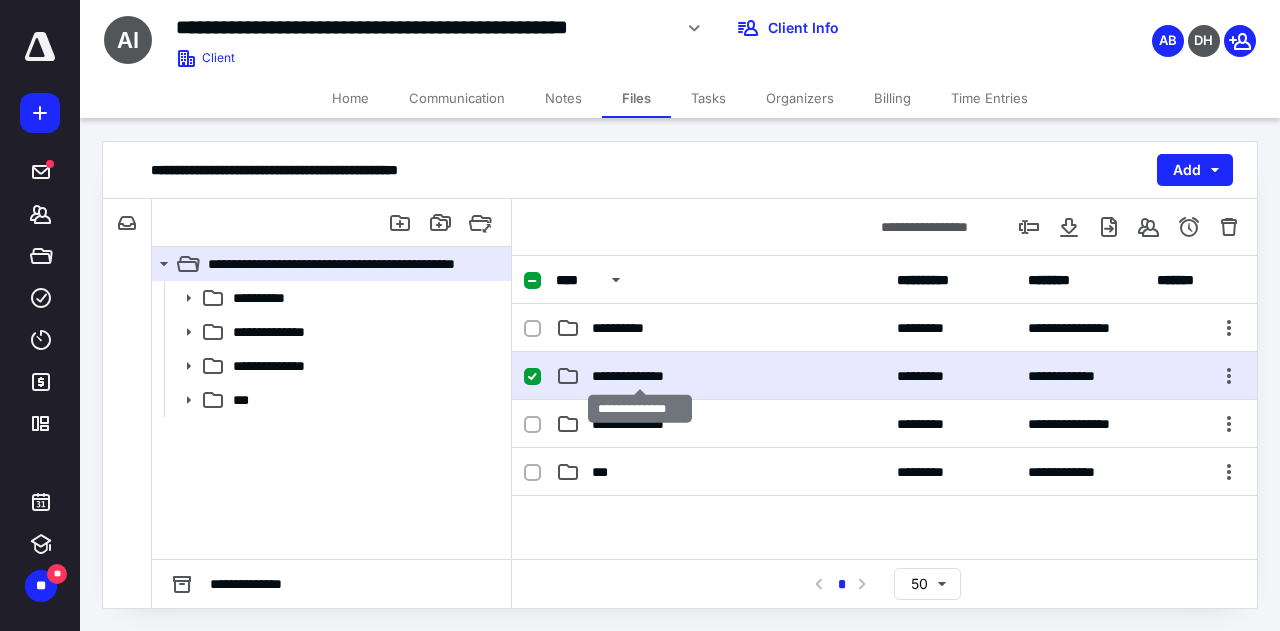 click on "**********" at bounding box center (640, 376) 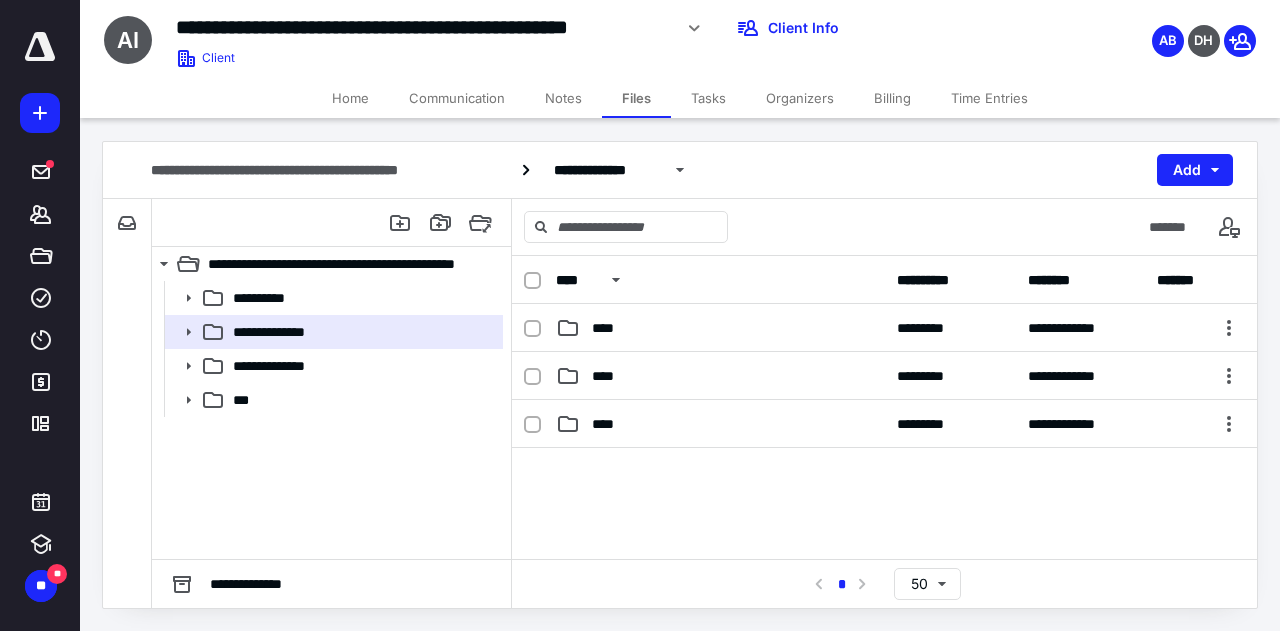 click on "**********" at bounding box center (362, 298) 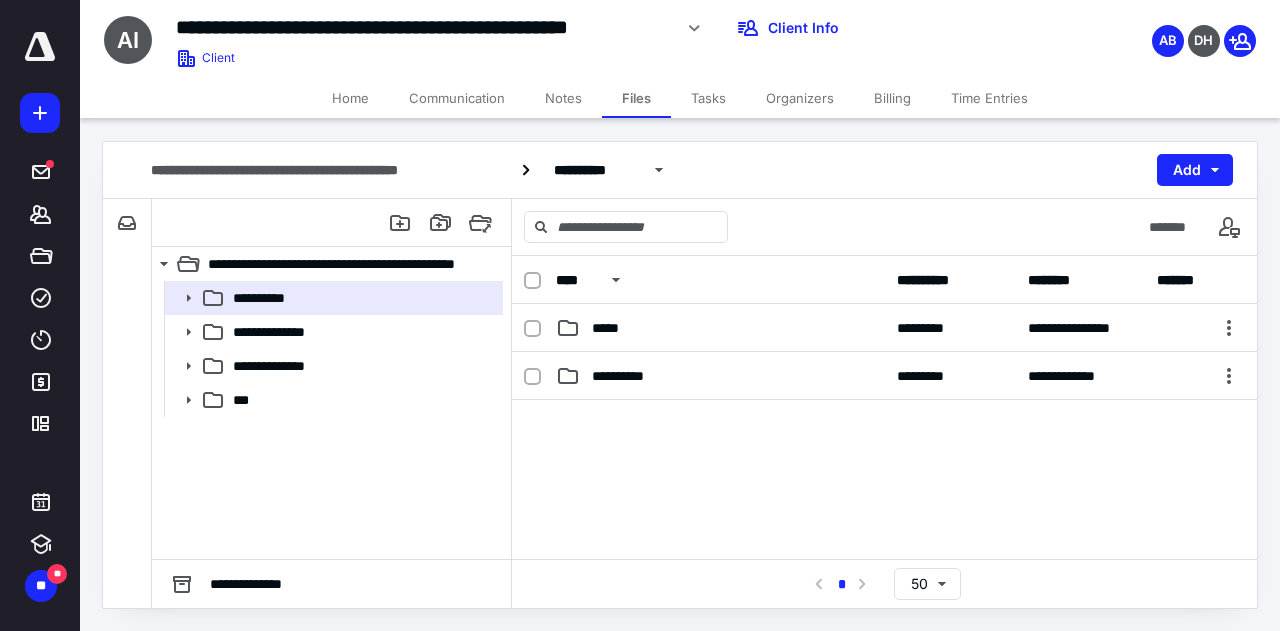 click at bounding box center (40, 47) 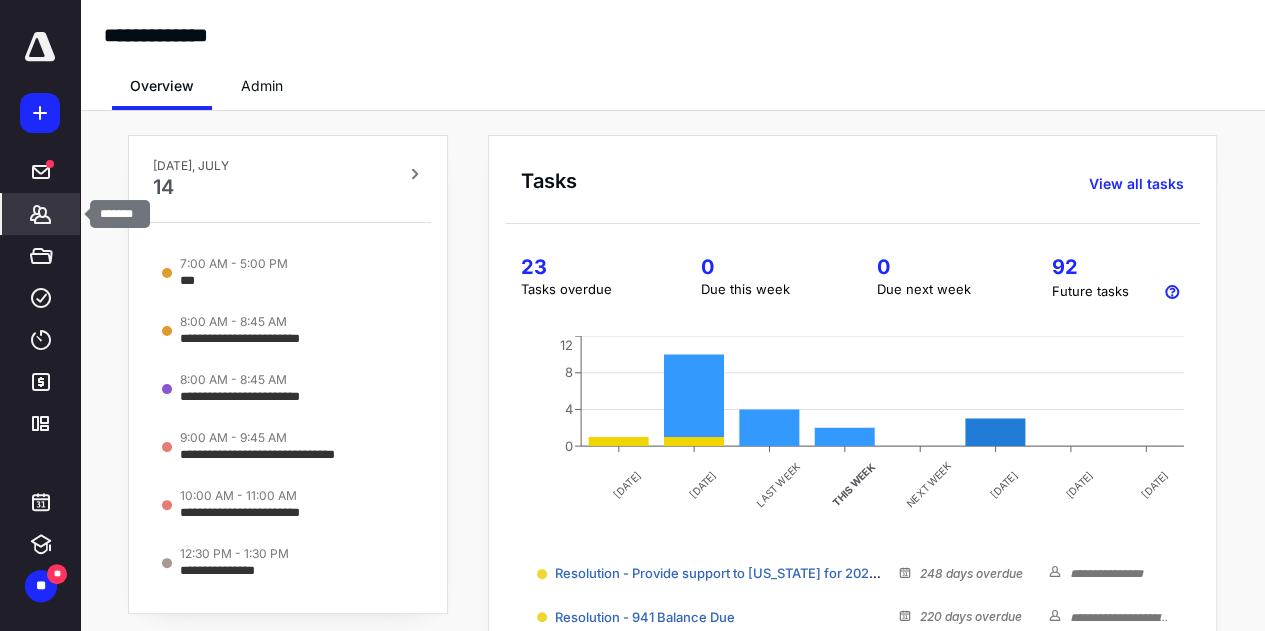 click 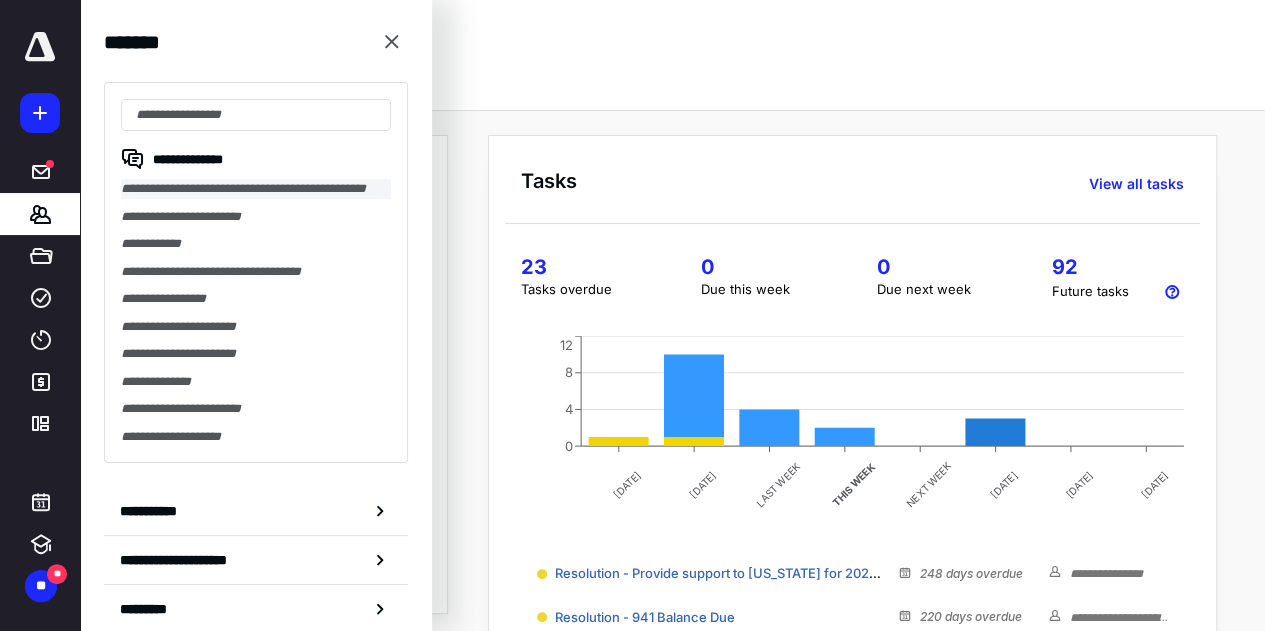 click on "**********" at bounding box center (256, 189) 